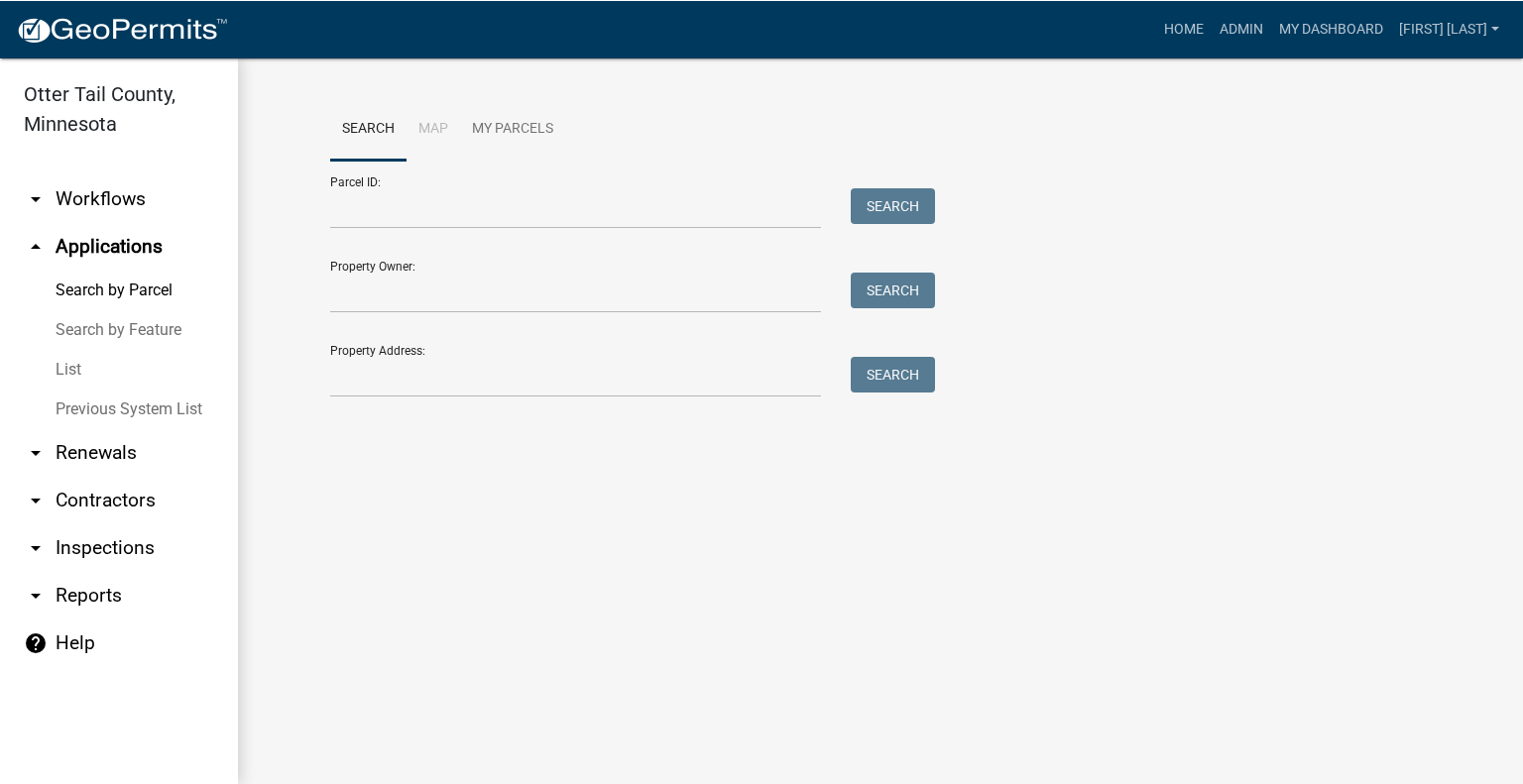 scroll, scrollTop: 0, scrollLeft: 0, axis: both 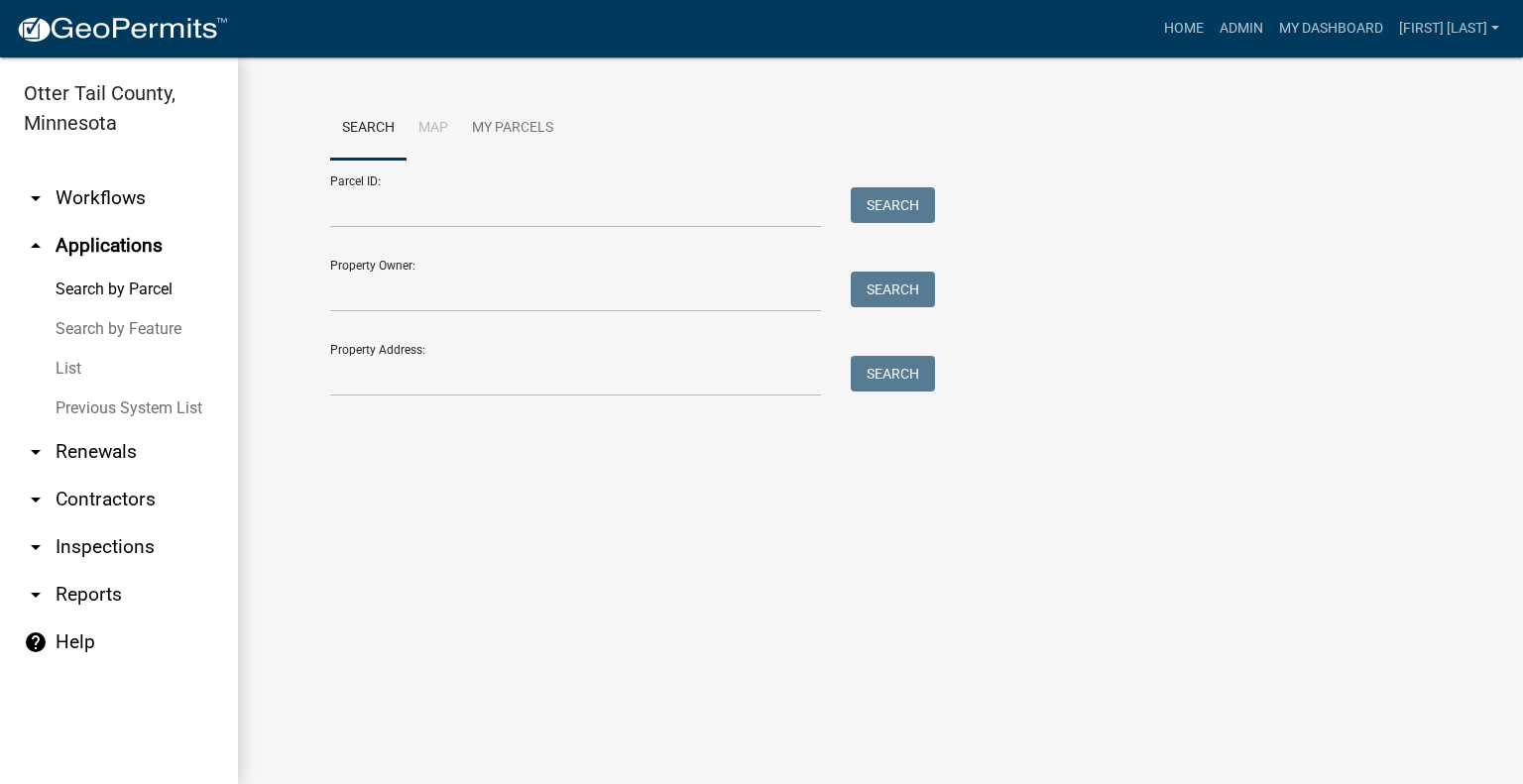 click on "arrow_drop_up   Applications" at bounding box center [119, 246] 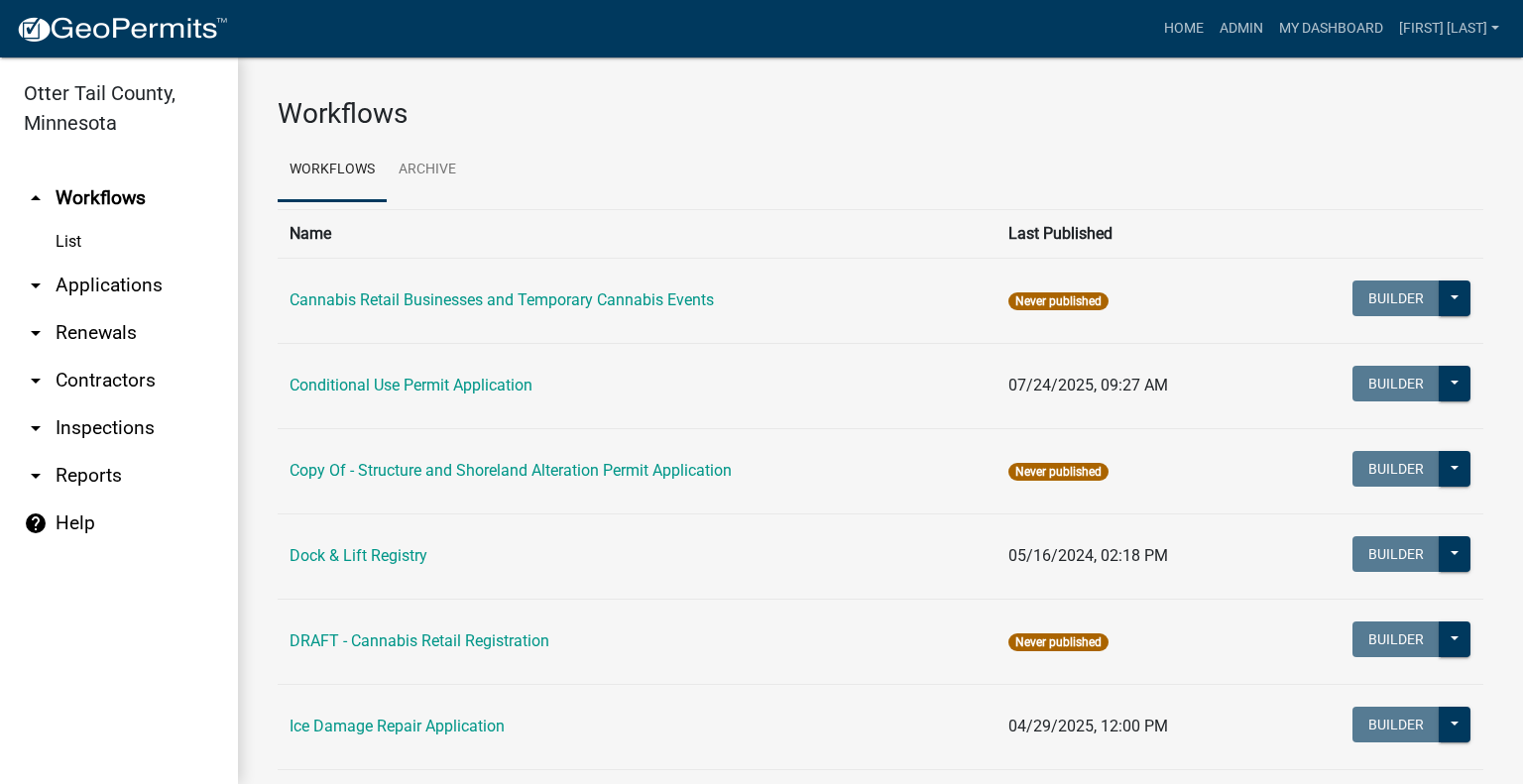 click on "arrow_drop_down   Applications" at bounding box center (119, 285) 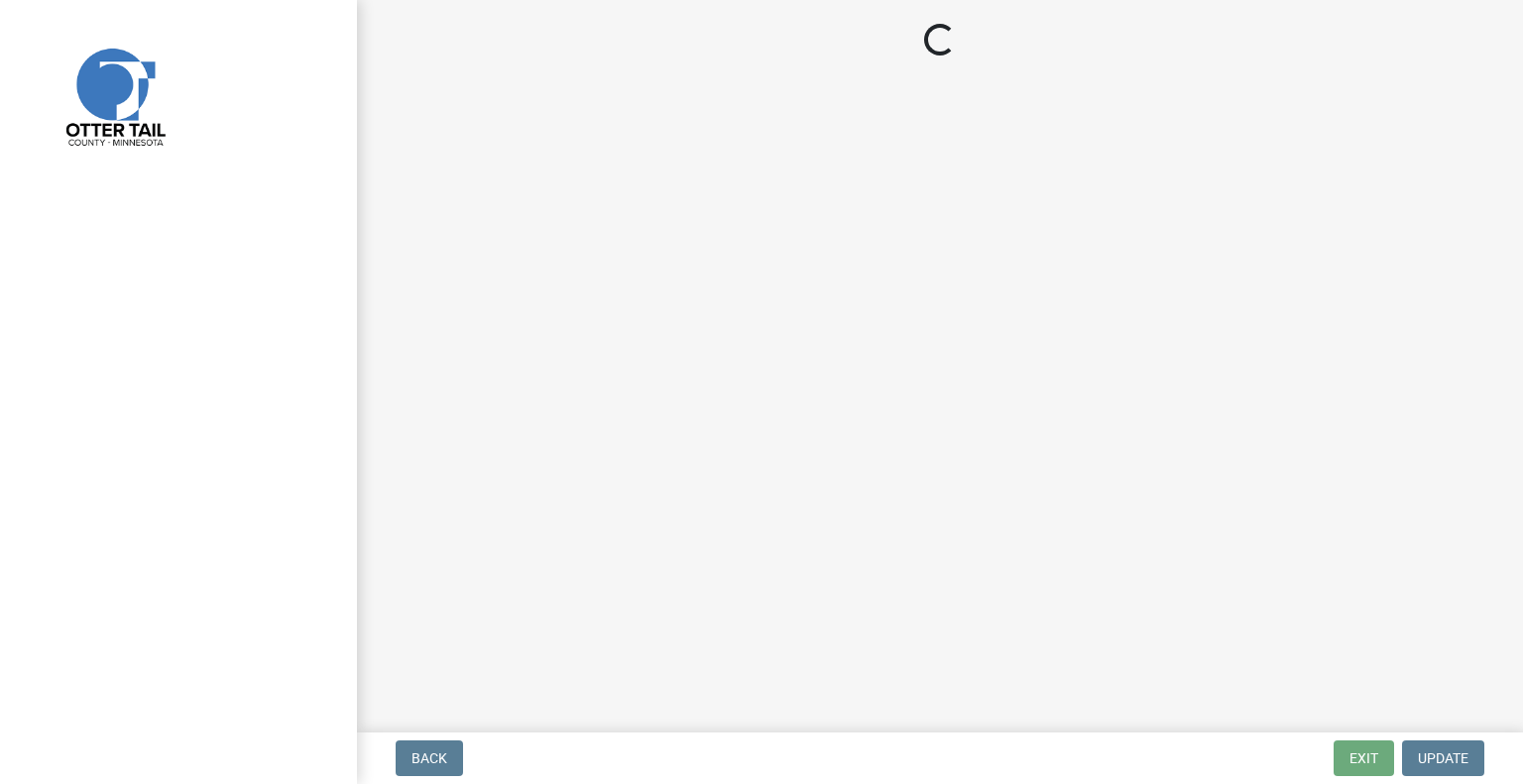 scroll, scrollTop: 0, scrollLeft: 0, axis: both 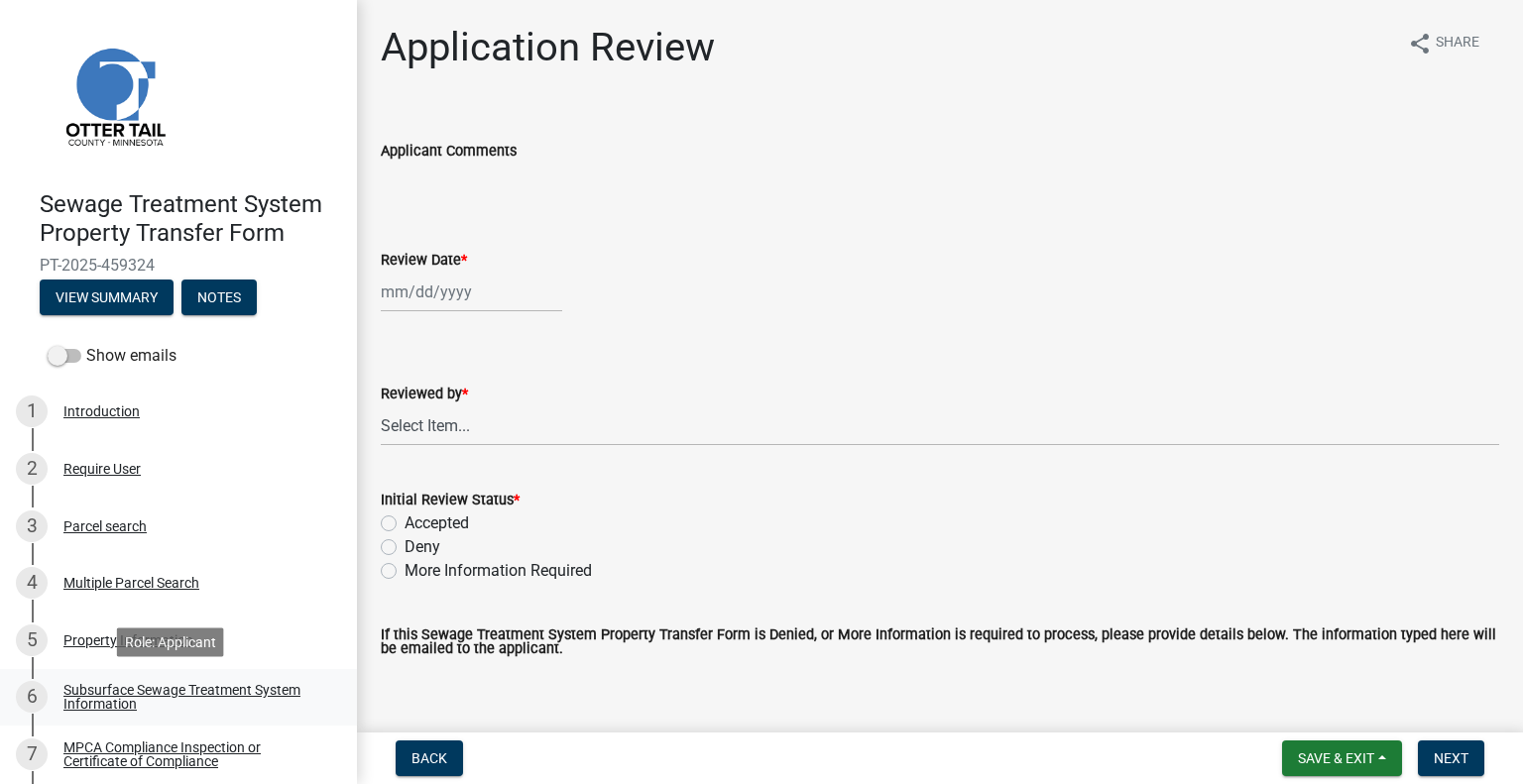 click on "Subsurface Sewage Treatment System Information" at bounding box center (194, 697) 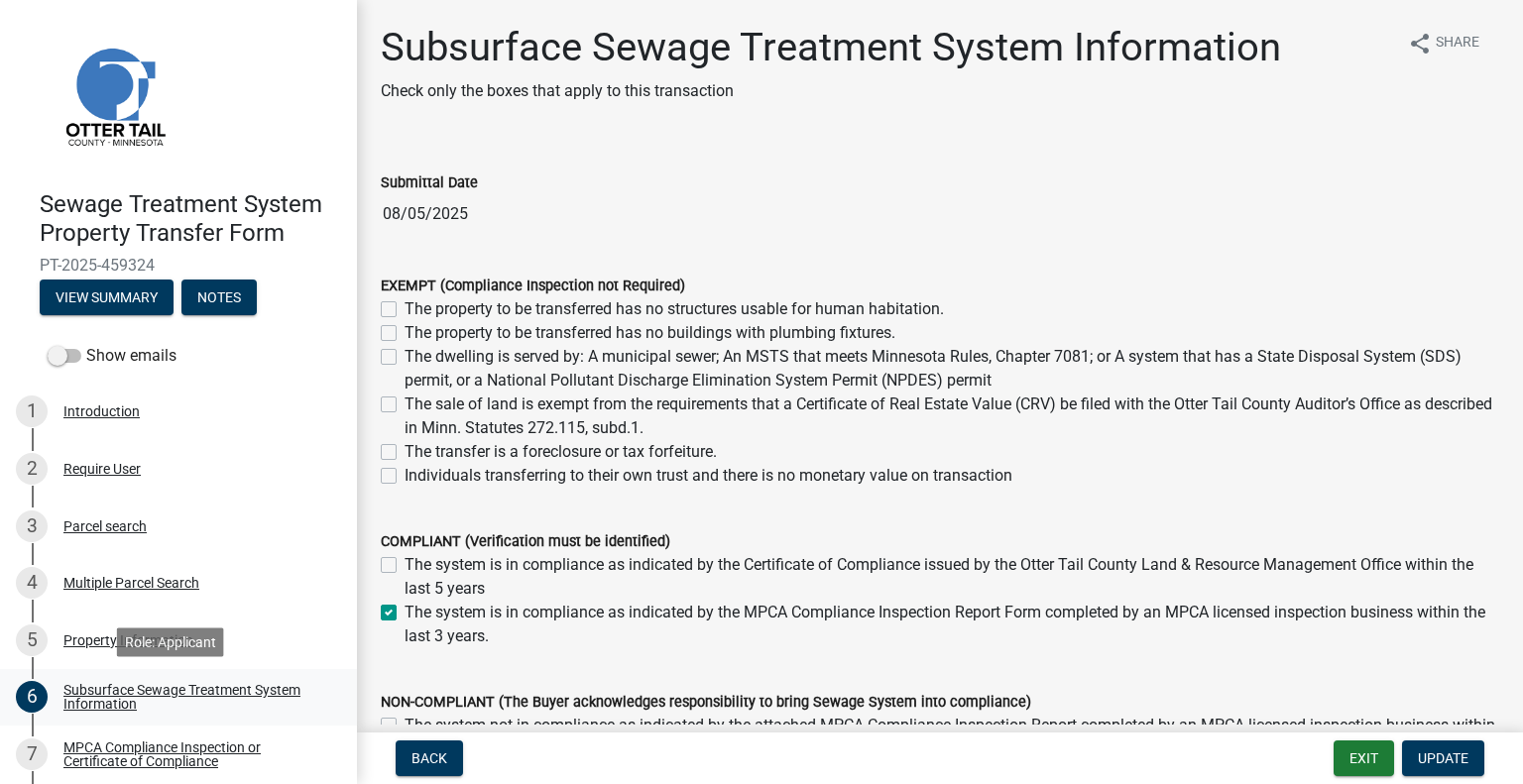 click on "6     Subsurface Sewage Treatment System Information" at bounding box center (178, 698) 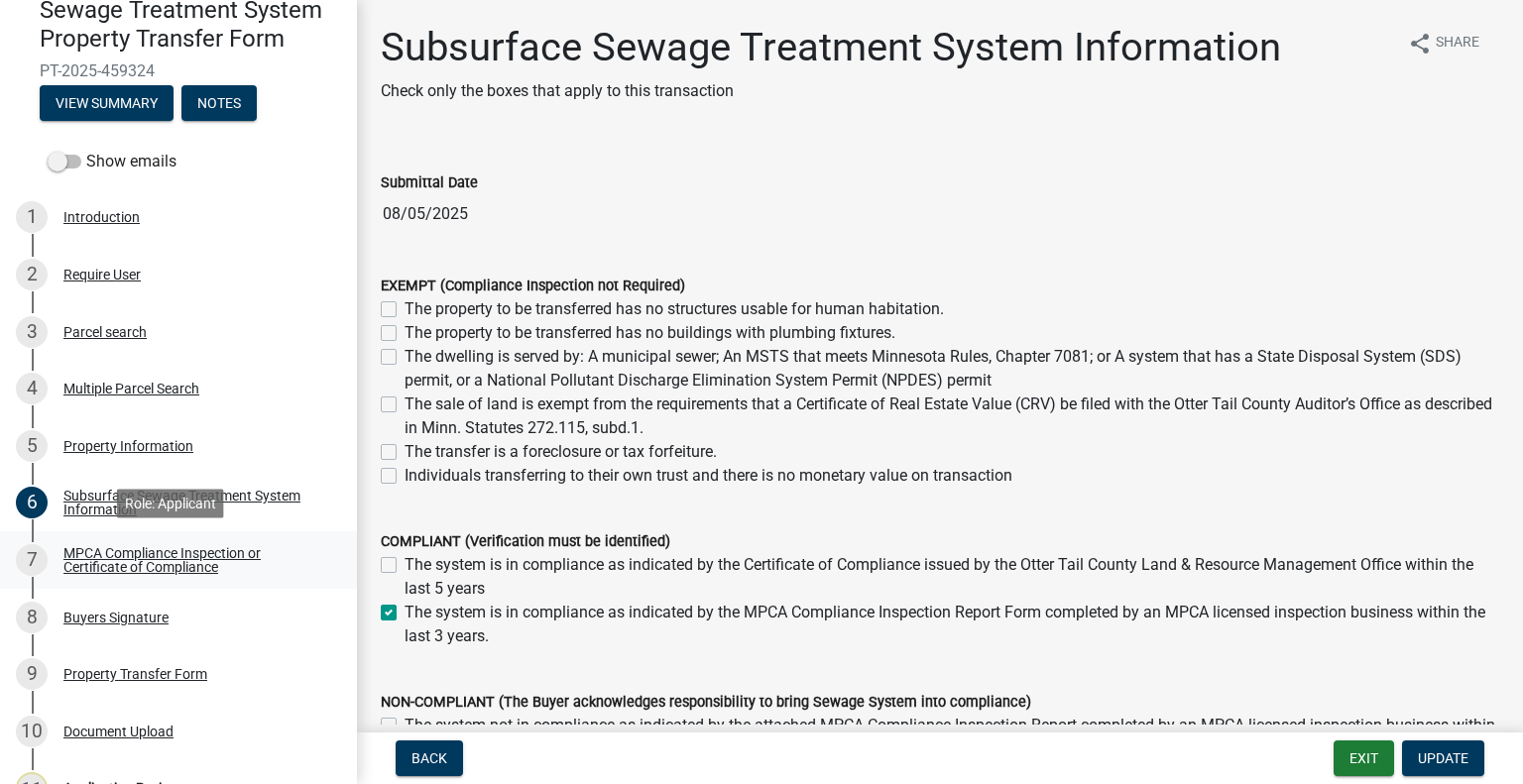 scroll, scrollTop: 195, scrollLeft: 0, axis: vertical 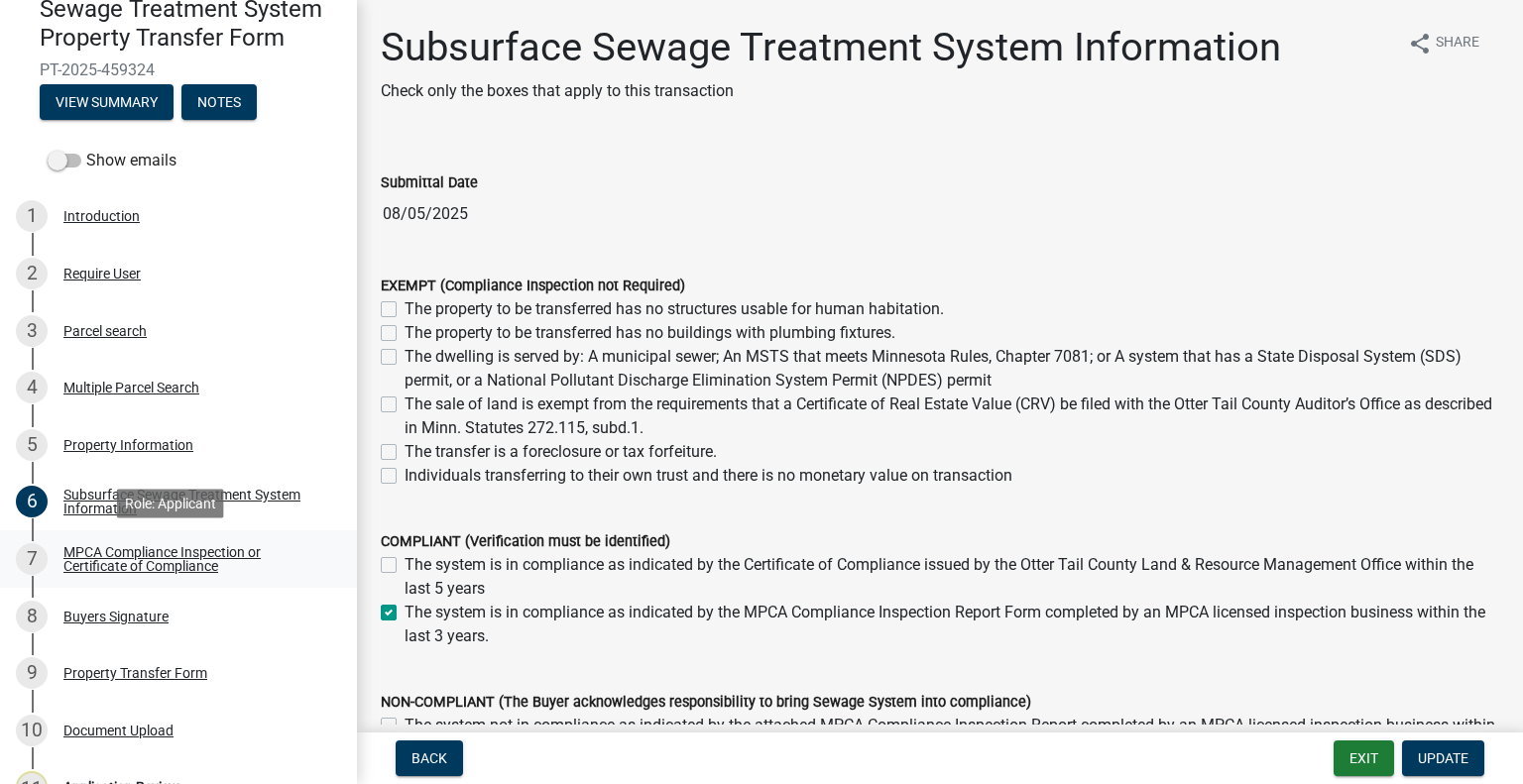 click on "MPCA Compliance Inspection  or Certificate of Compliance" at bounding box center (194, 559) 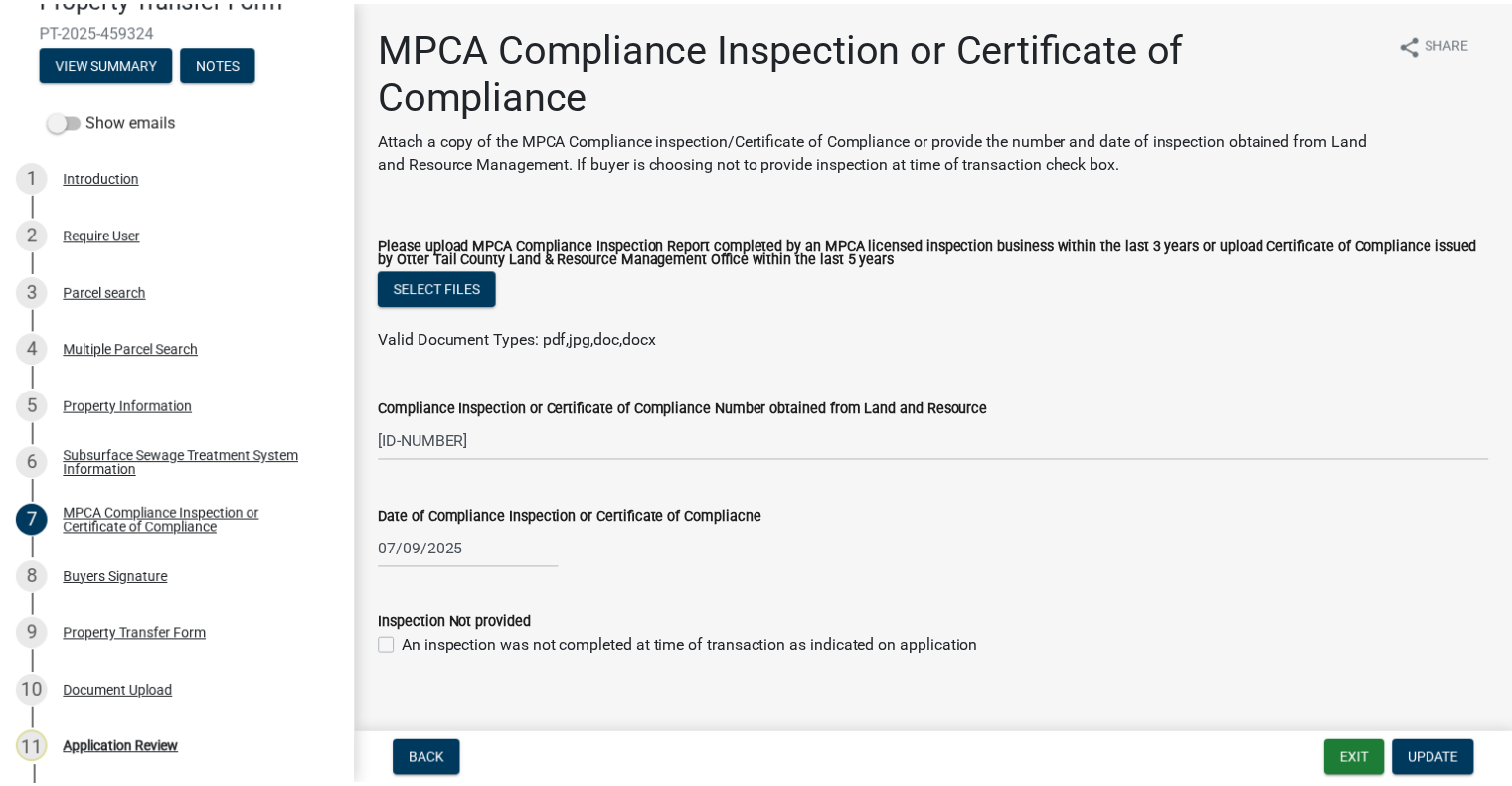 scroll, scrollTop: 263, scrollLeft: 0, axis: vertical 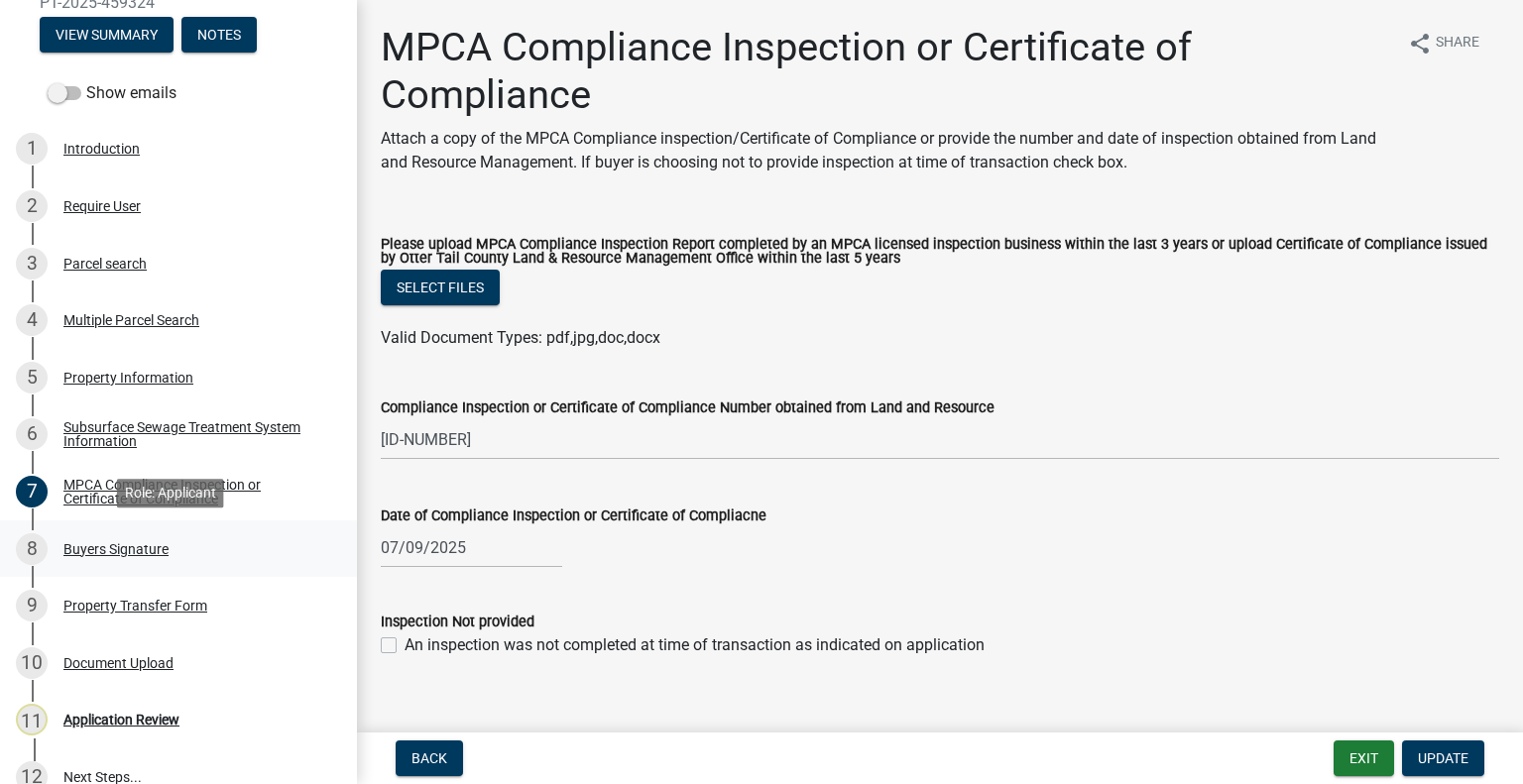 click on "8     Buyers Signature" at bounding box center (171, 549) 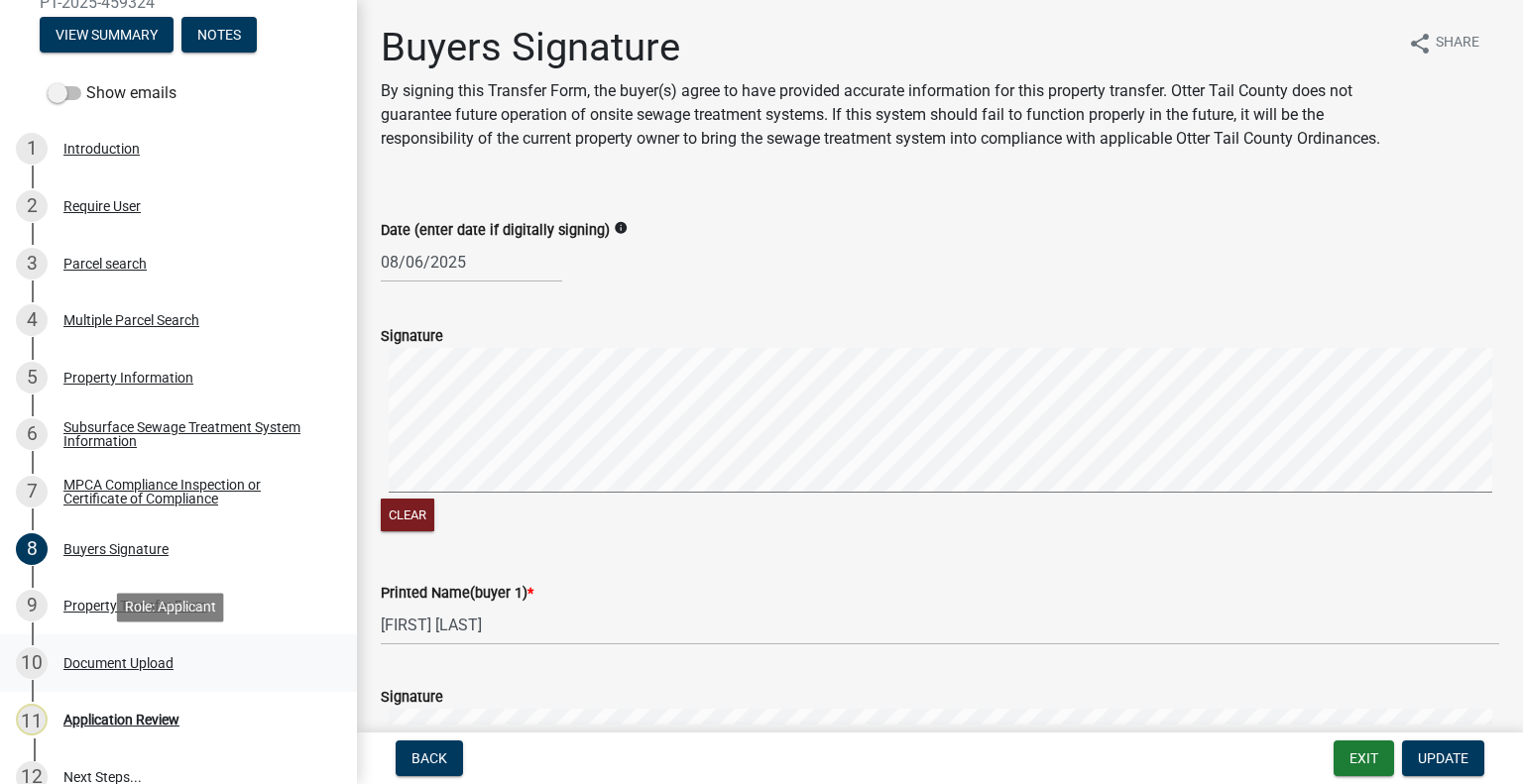 click on "10     Document Upload" at bounding box center [178, 663] 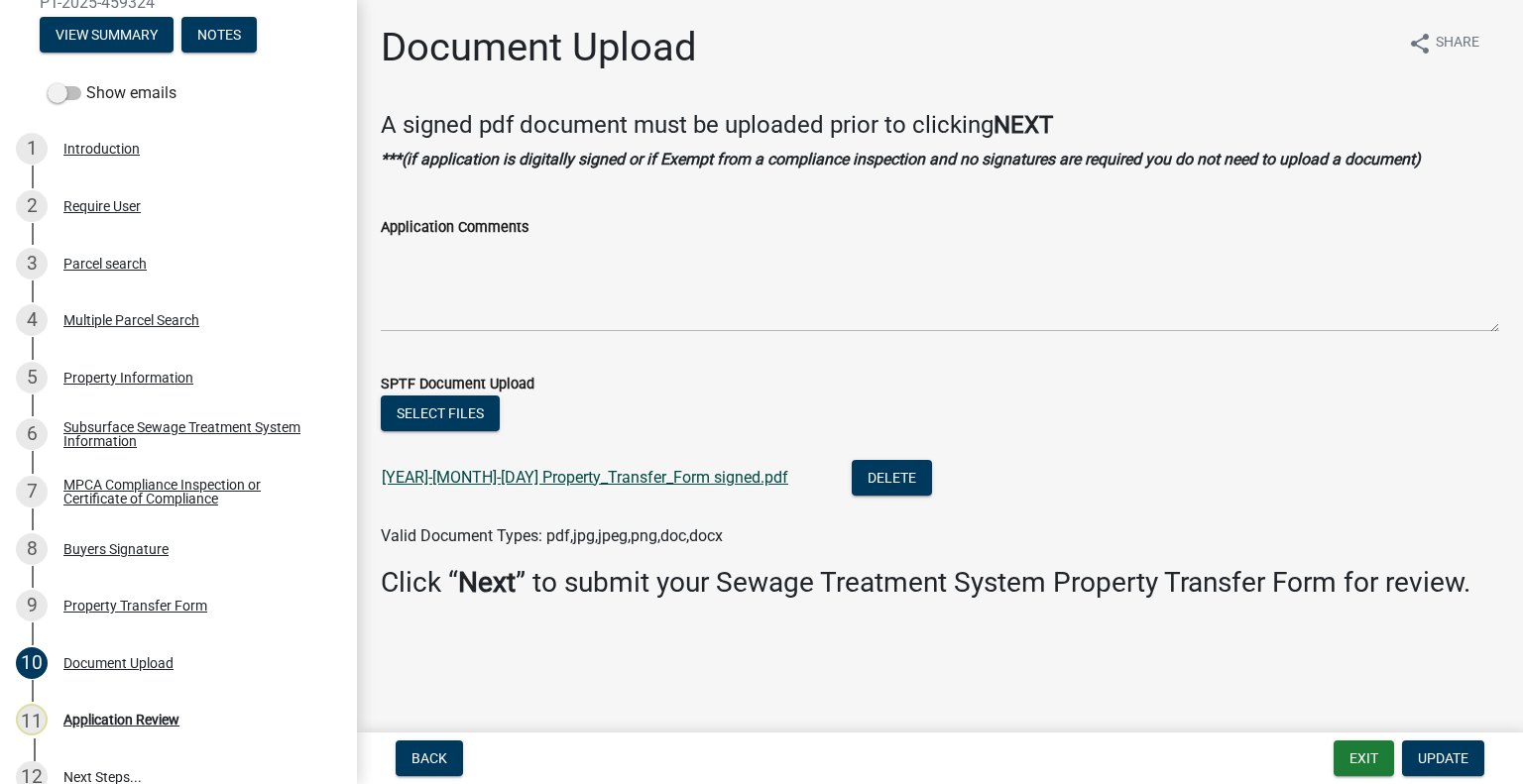 click on "2025-08-06 Property_Transfer_Form signed.pdf" 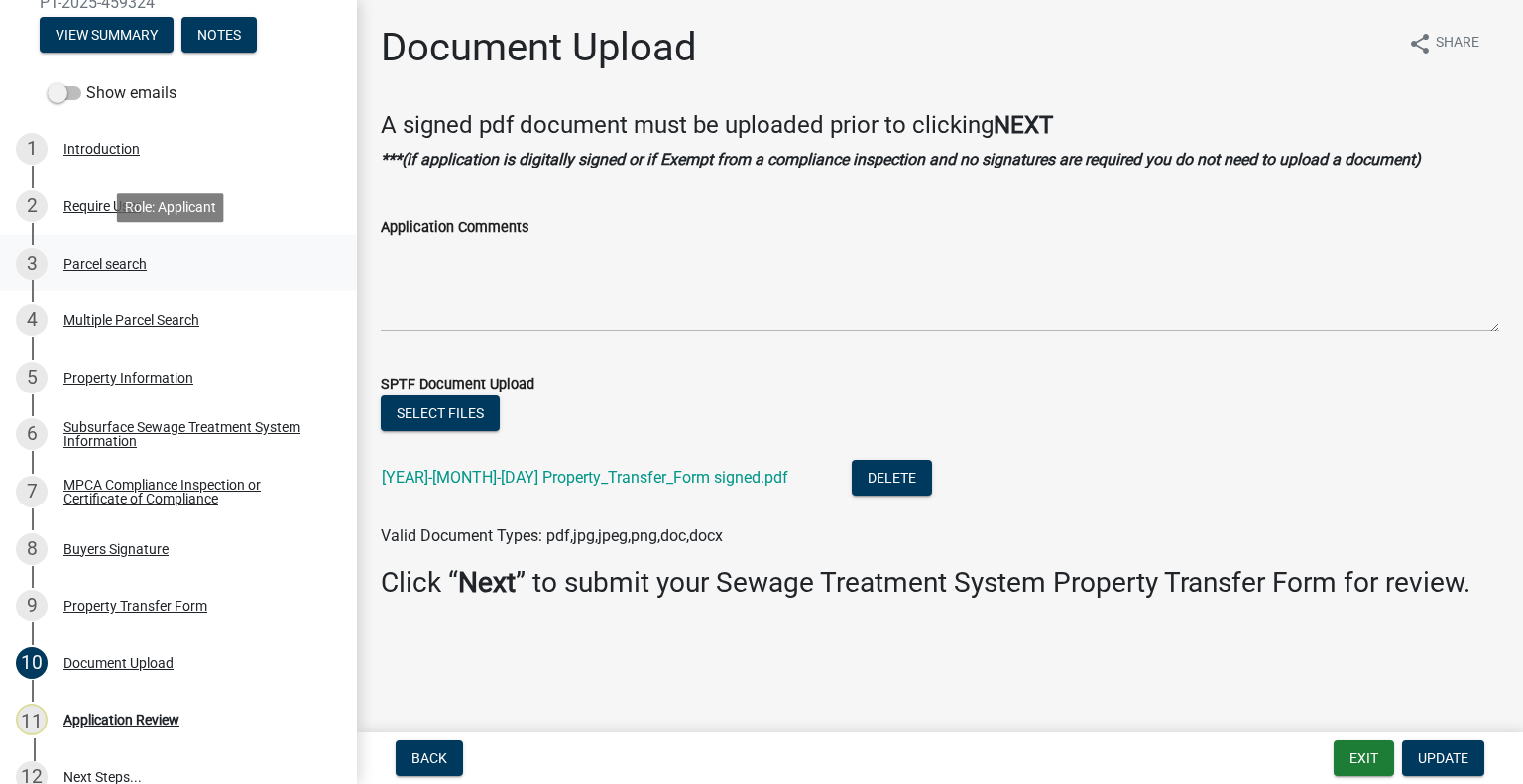 click on "Parcel search" at bounding box center (105, 264) 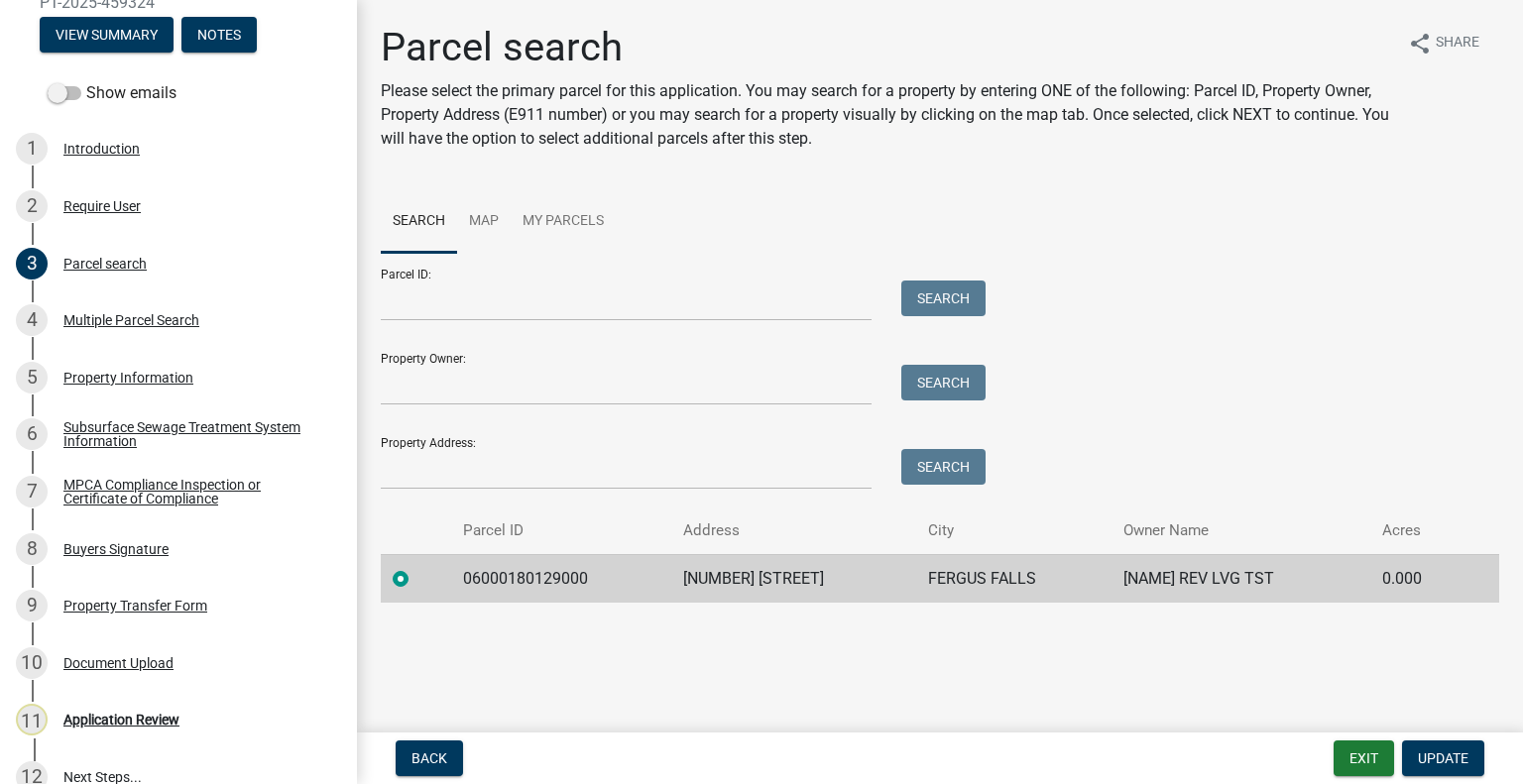 click on "06000180129000" 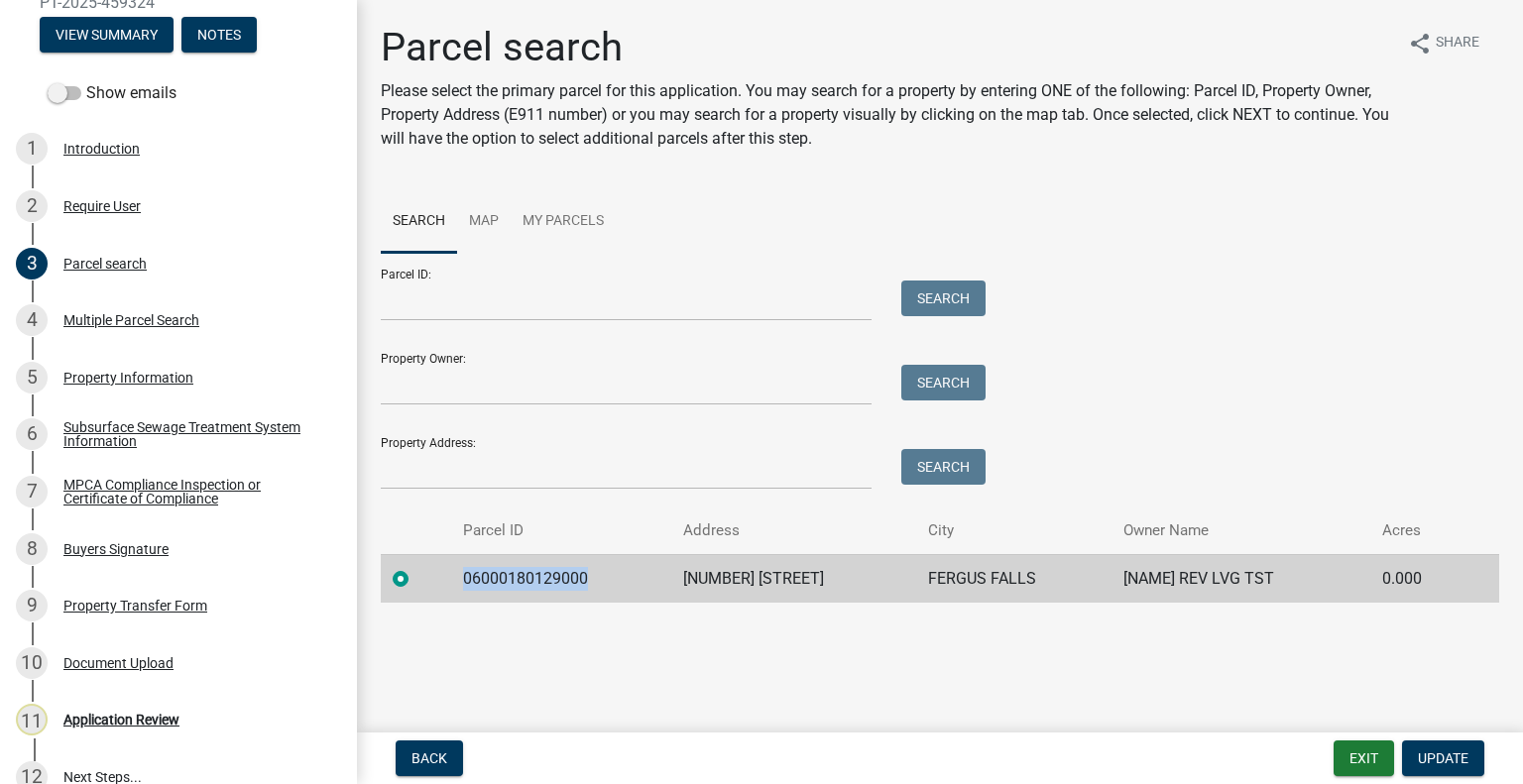 click on "06000180129000" 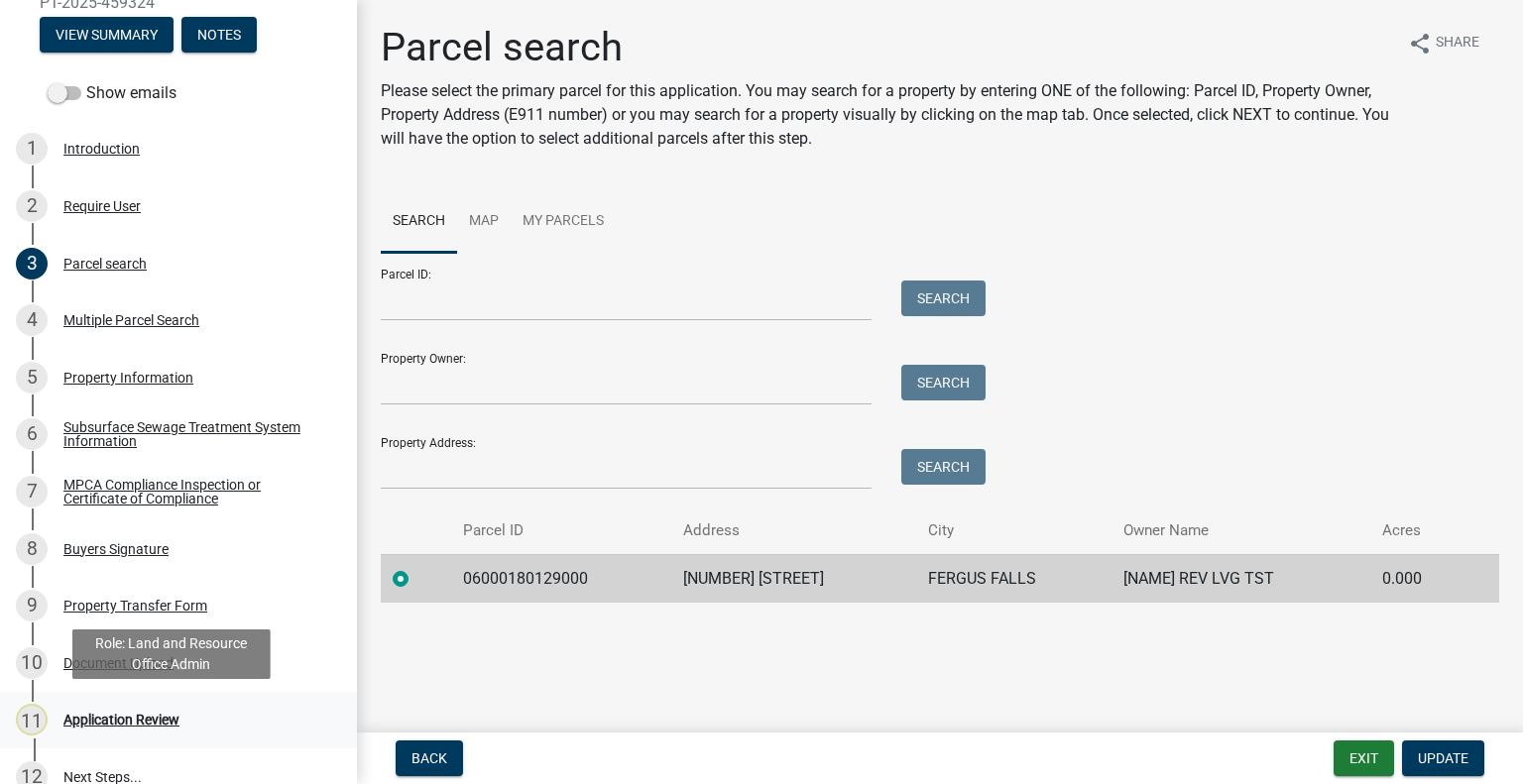 click on "11     Application Review" at bounding box center (171, 720) 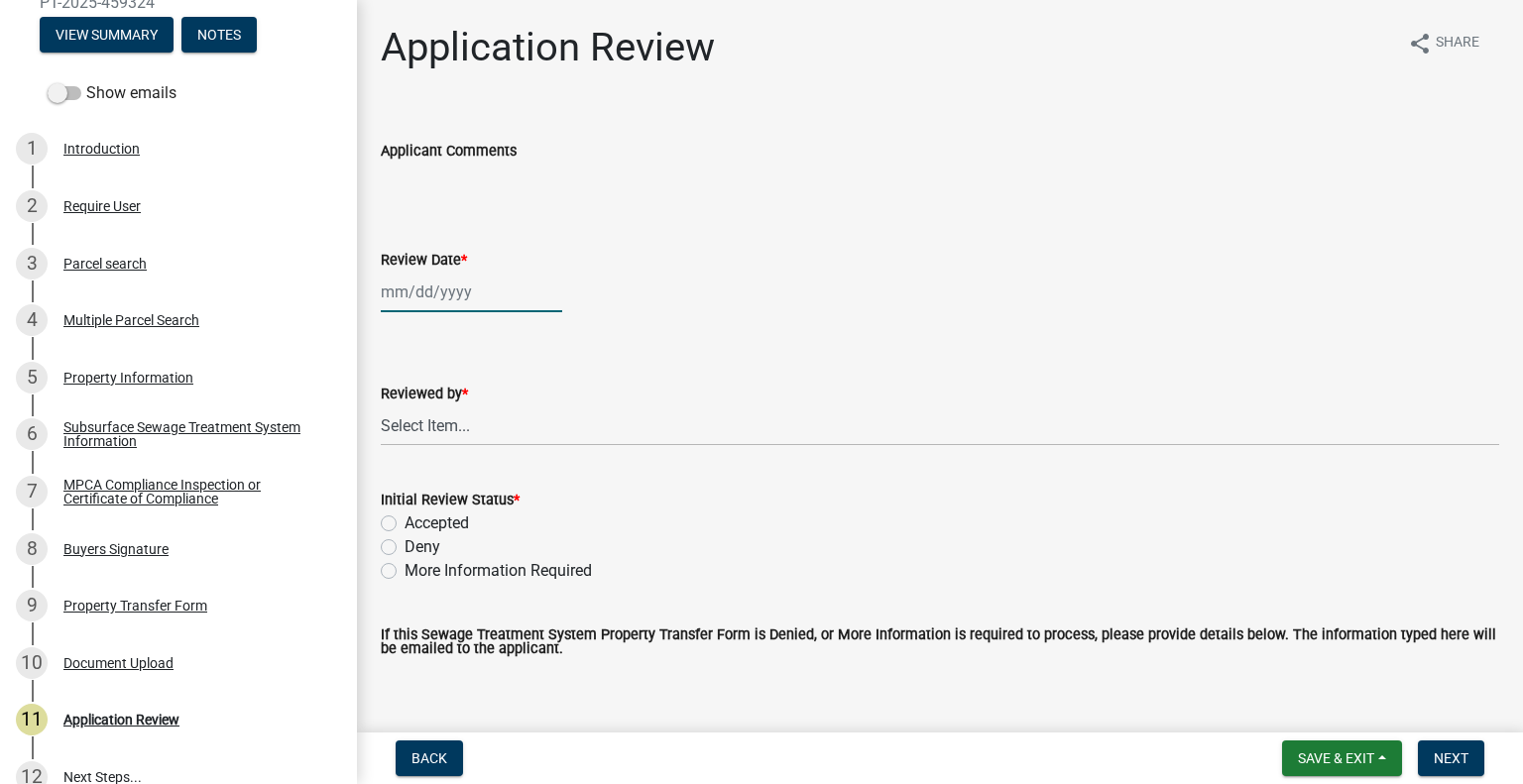 click 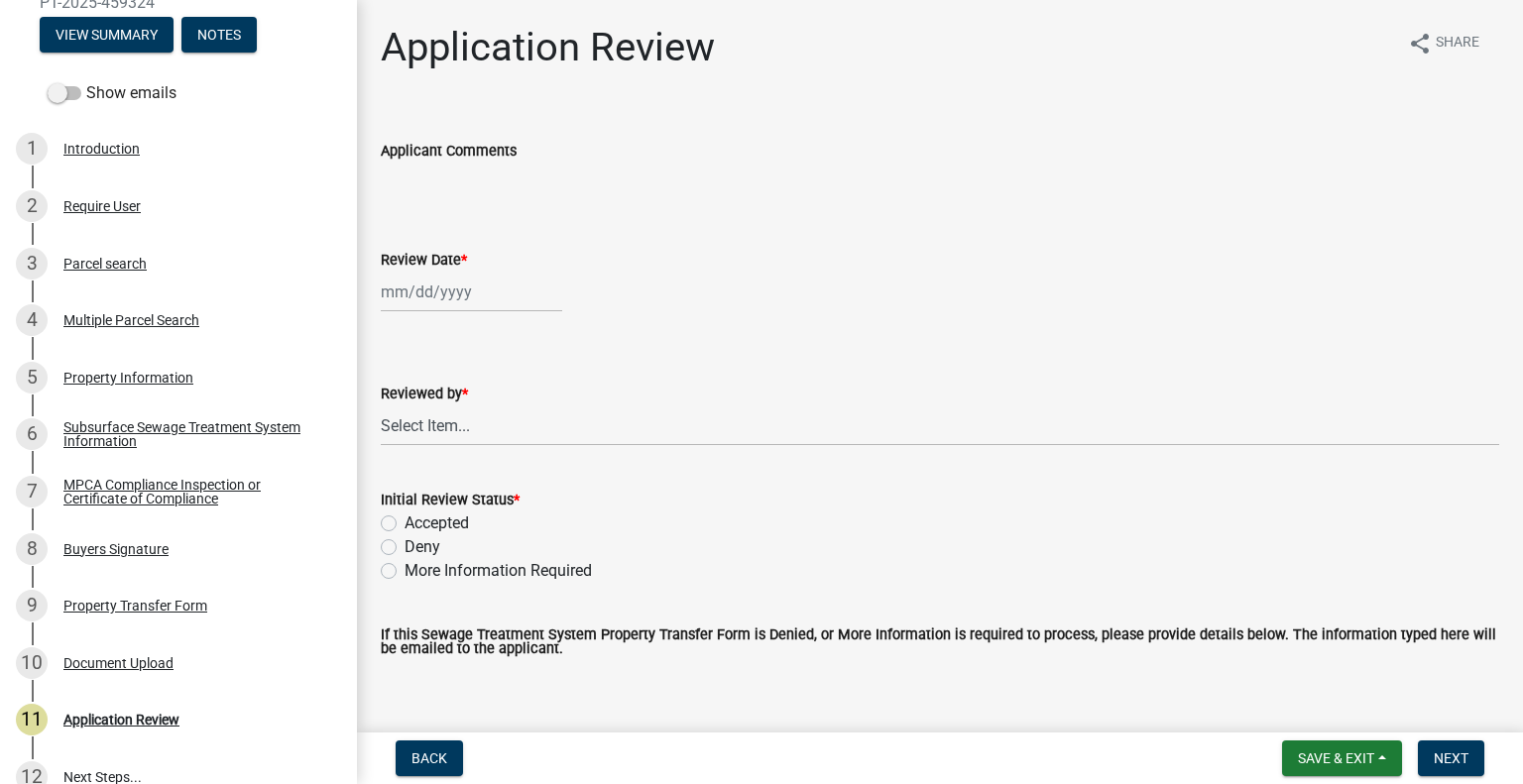select on "8" 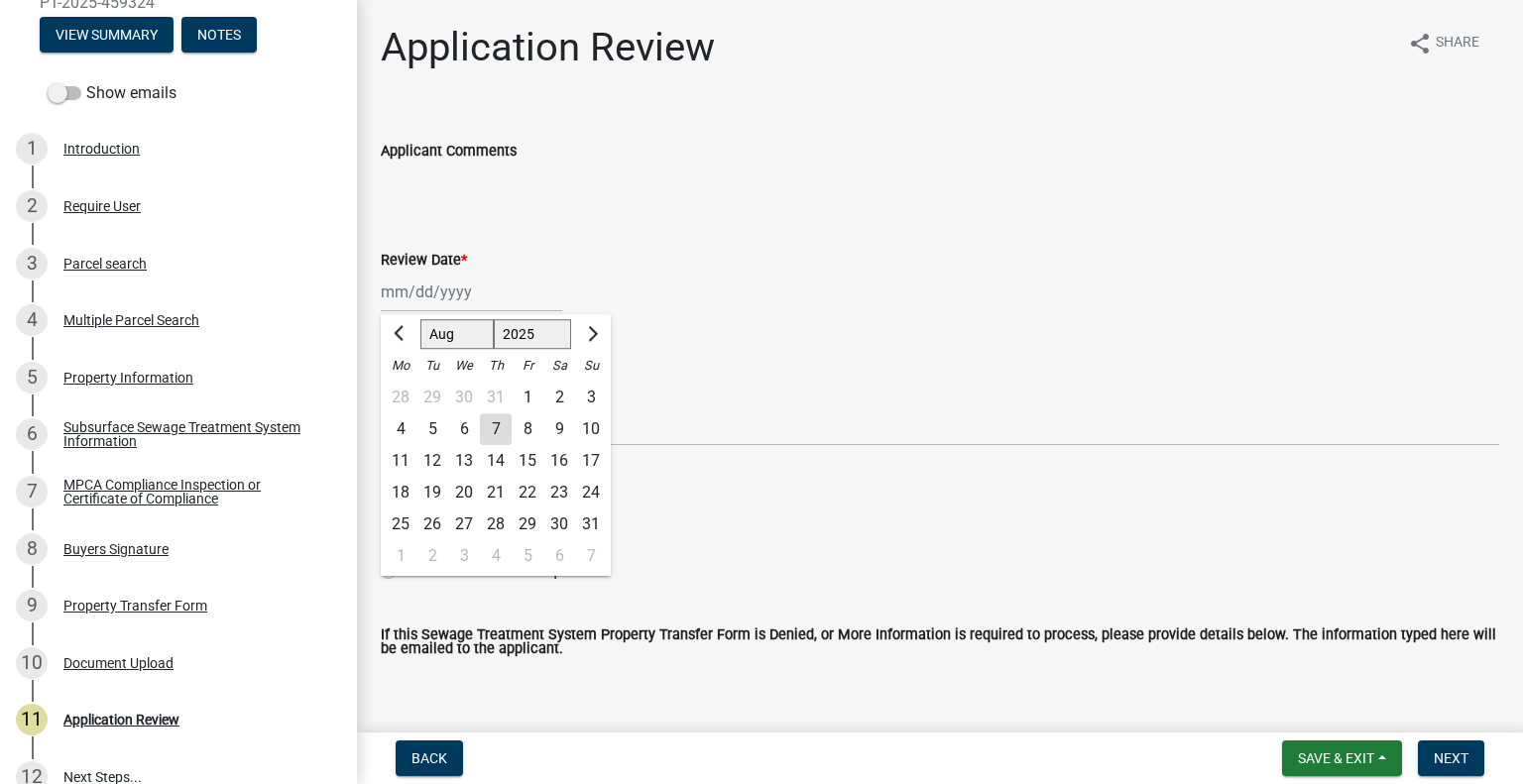 click on "7" 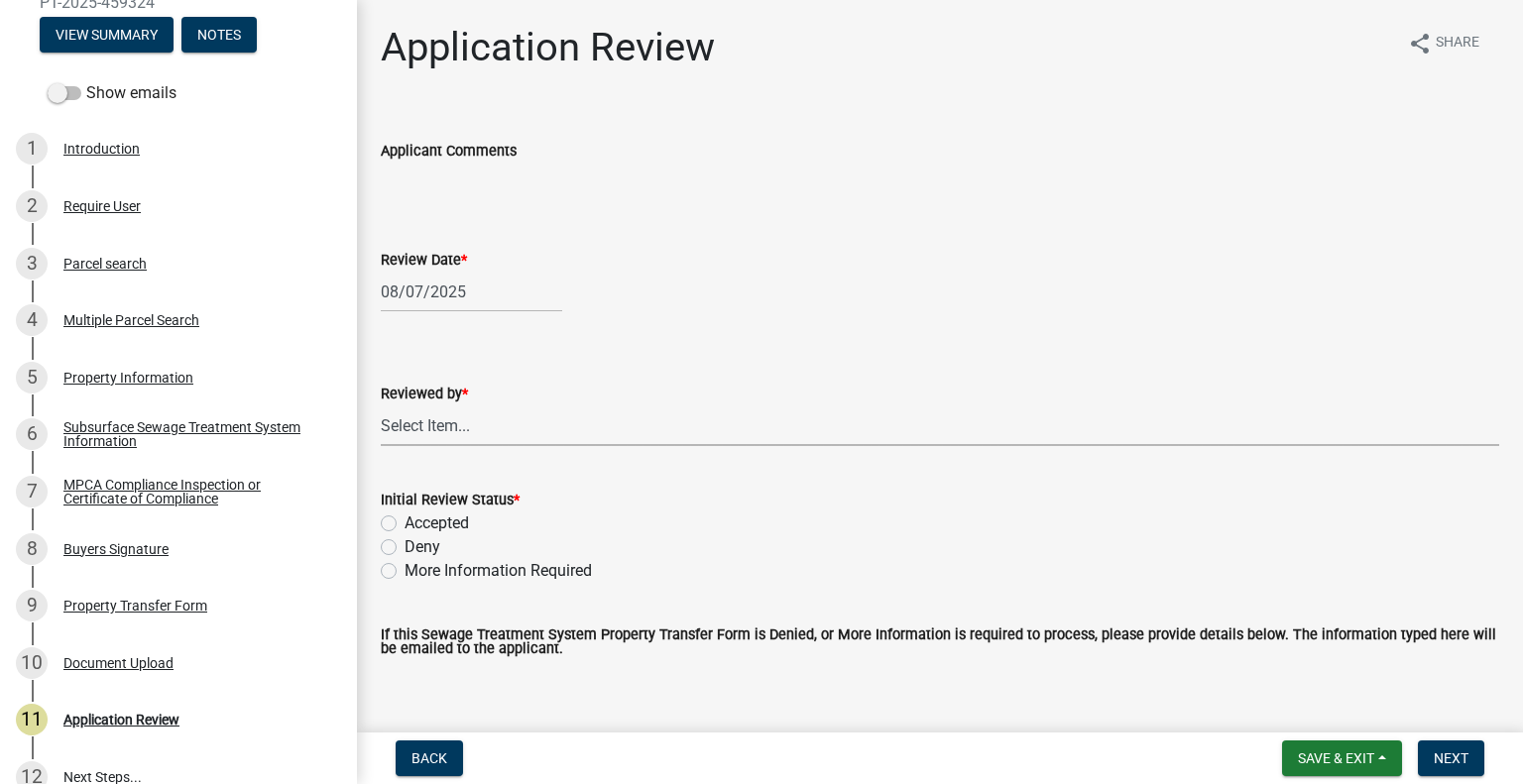 click on "Select Item...   Alexis Newark   Amy Busko   Andrea Perales   Brittany Tollefson   Christopher LeClair   Courtney Roth   Elizabeth Plaster   Emma Swenson   Eric Babolian   Kyle Westergard   Lindsey Hanson   Michelle Jevne   Noah Brenden   Sheila Dahl" at bounding box center (940, 425) 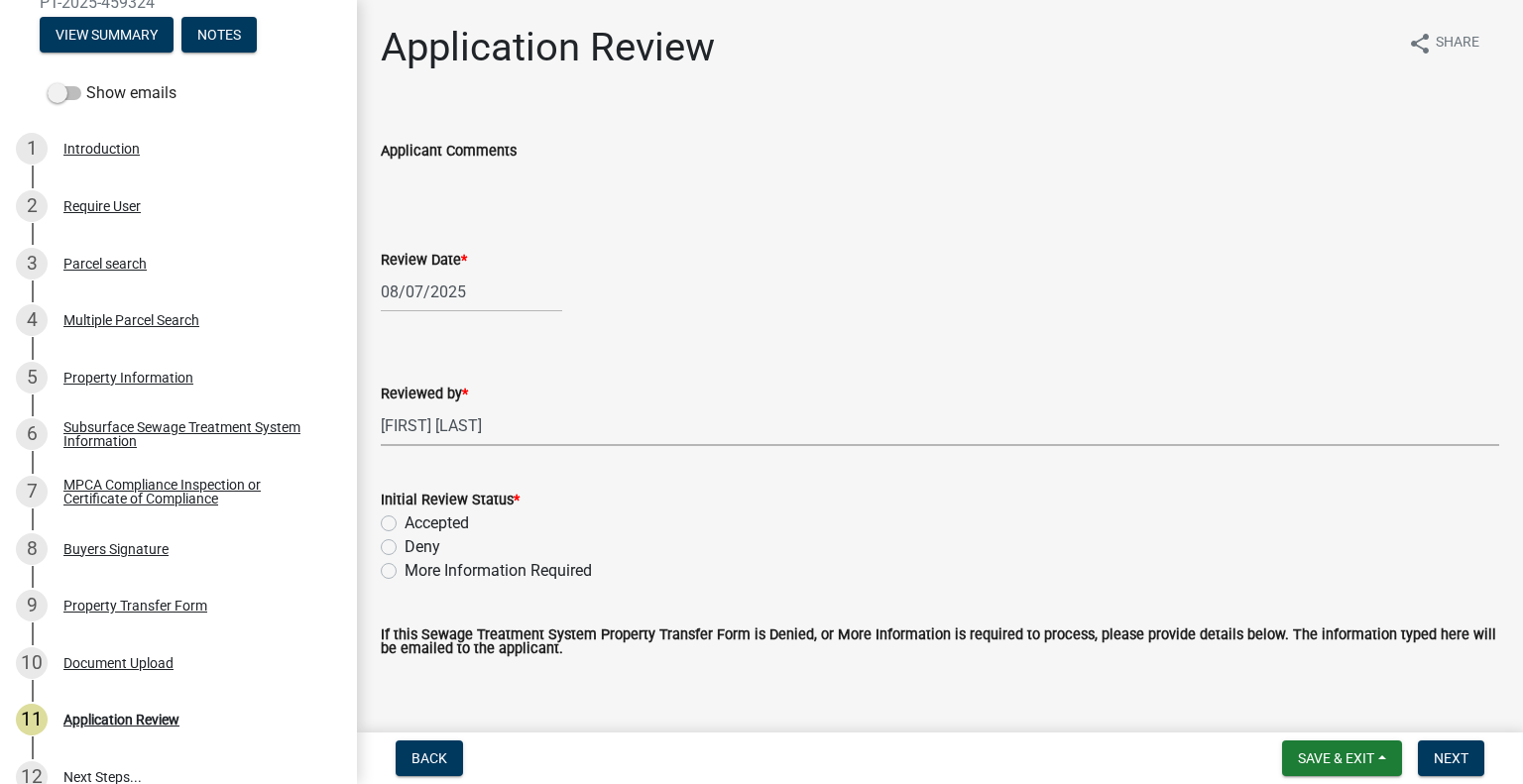 click on "Select Item...   Alexis Newark   Amy Busko   Andrea Perales   Brittany Tollefson   Christopher LeClair   Courtney Roth   Elizabeth Plaster   Emma Swenson   Eric Babolian   Kyle Westergard   Lindsey Hanson   Michelle Jevne   Noah Brenden   Sheila Dahl" at bounding box center (940, 425) 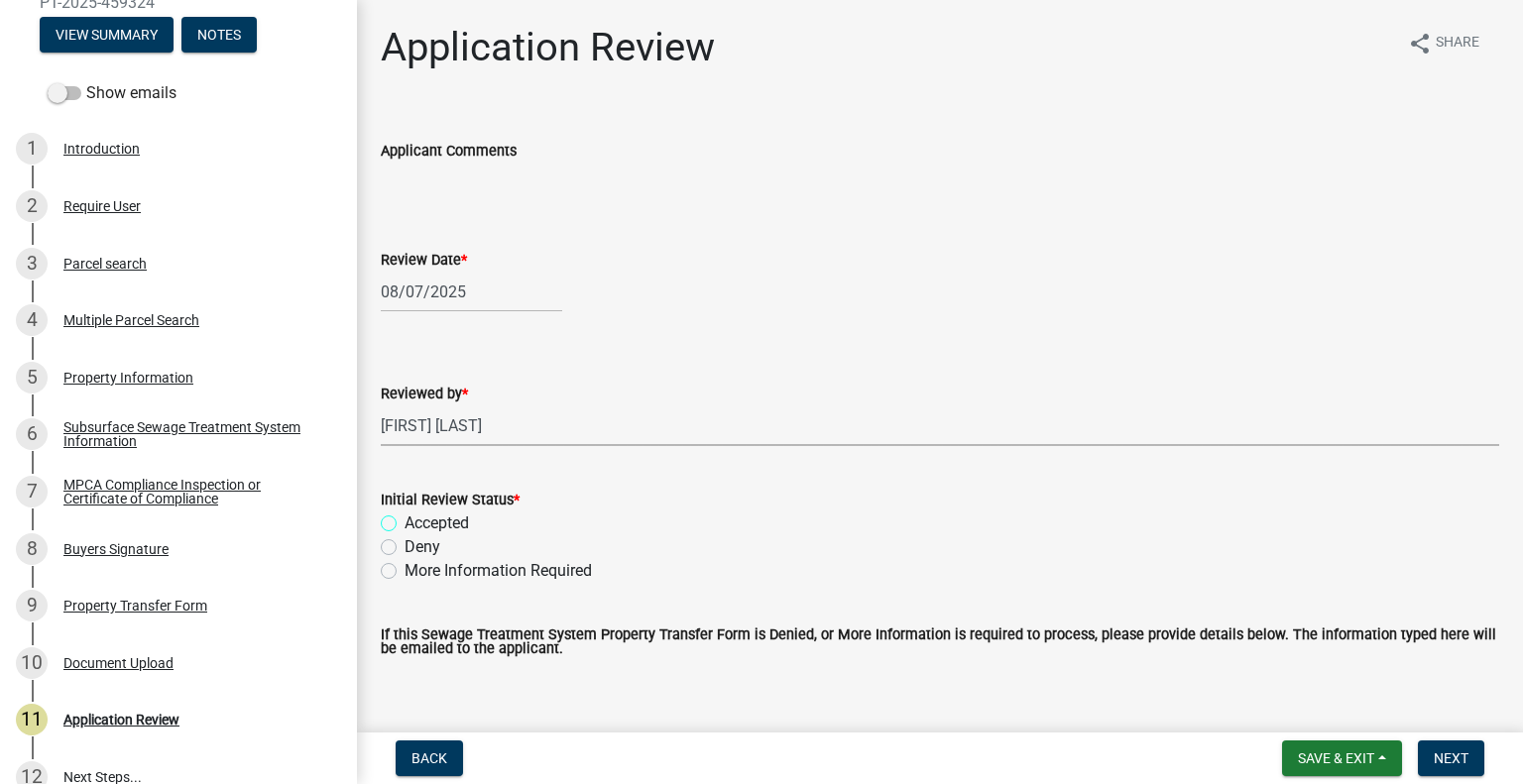 click on "Accepted" at bounding box center [410, 517] 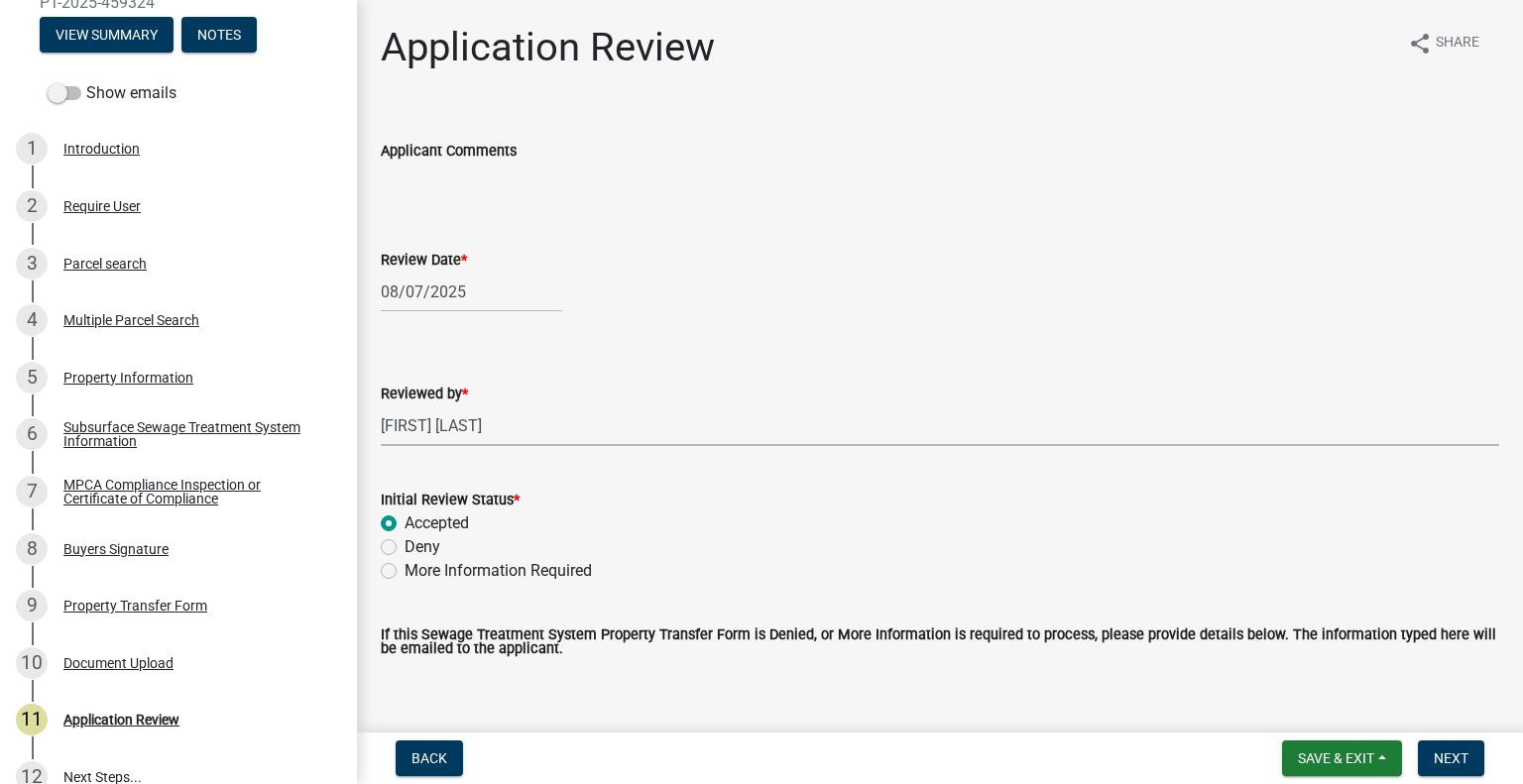 radio on "true" 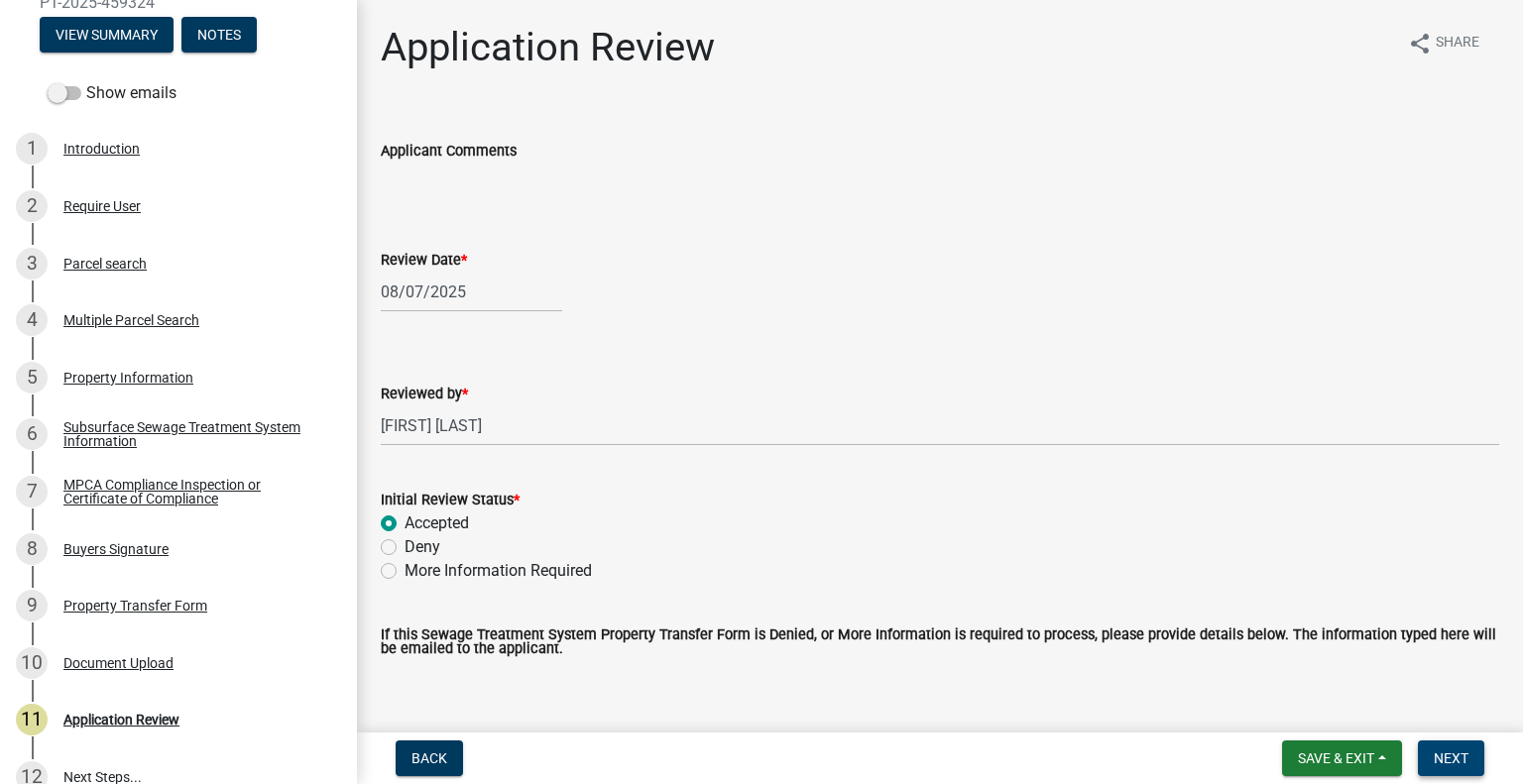 click on "Next" at bounding box center (1451, 758) 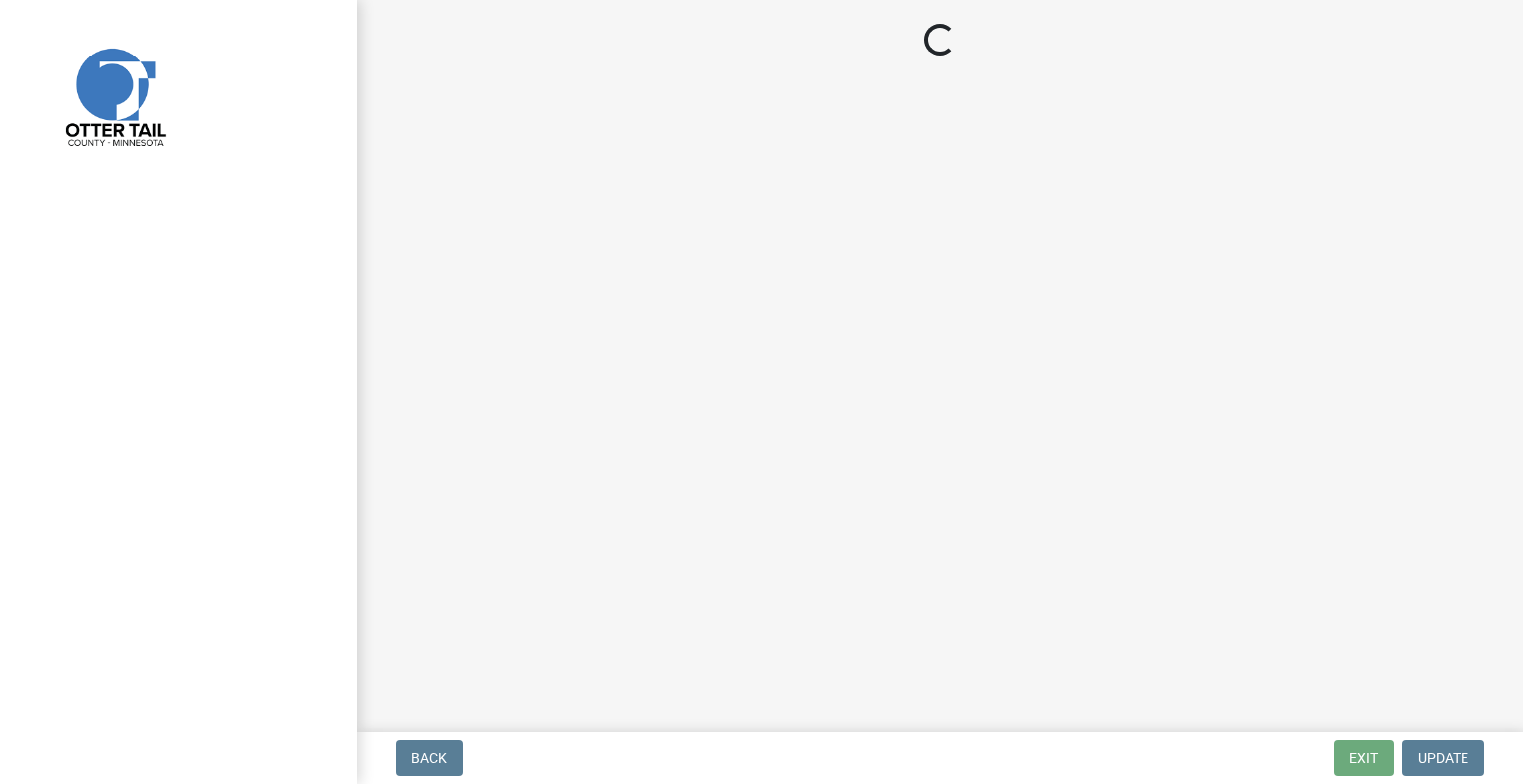scroll, scrollTop: 0, scrollLeft: 0, axis: both 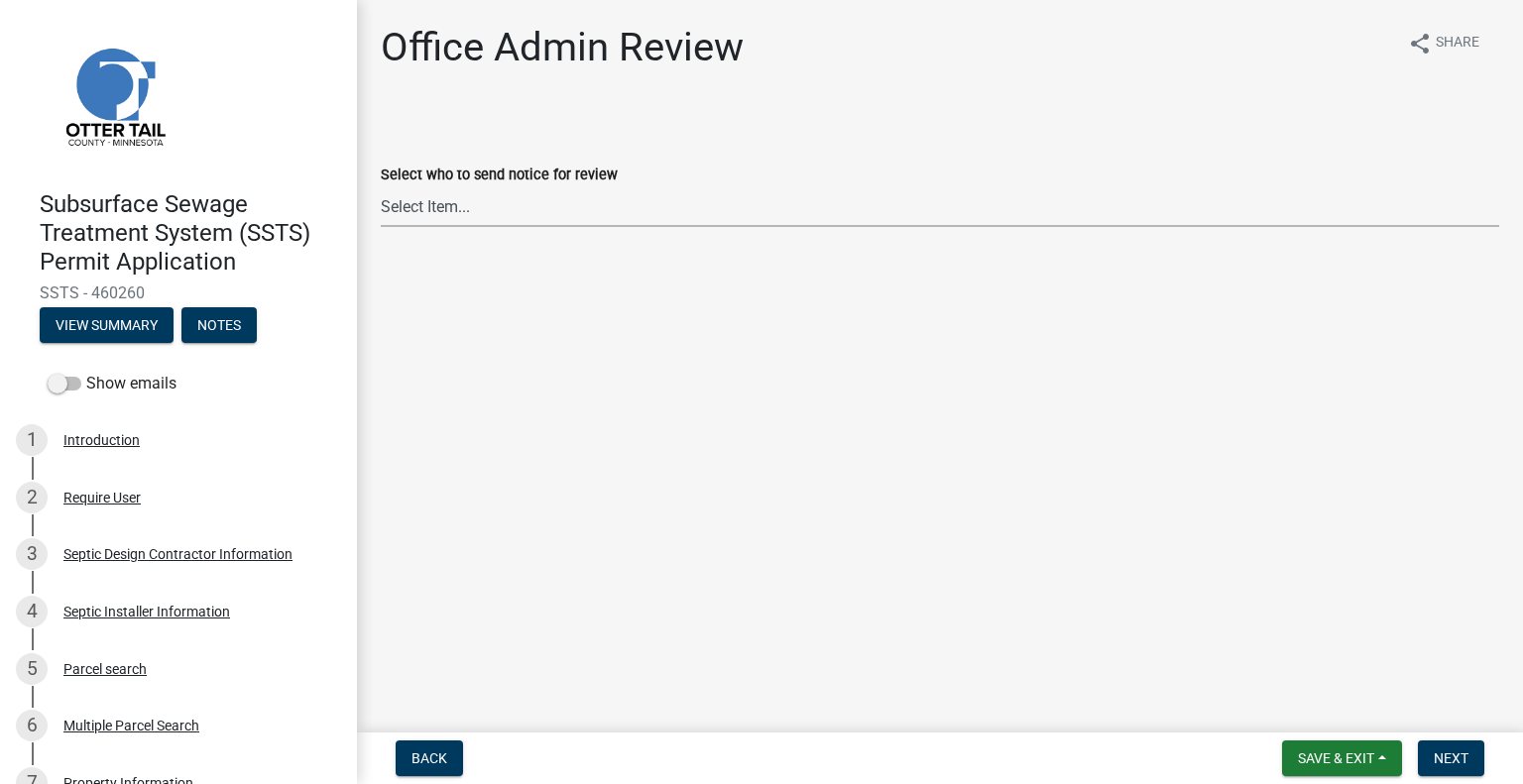 click on "Select Item...   Alexis Newark (anewark@ottertailcounty.gov)   Amy Busko (abusko@ottertailcounty.gov)   Andrea Perales (aperales@ottertailcounty.gov)   Brittany Tollefson (btollefson@ottertailcounty.gov)   Chris LeClair (cleclair@ottertailcounty.gov)   Courtney Roth (croth@ottertailcounty.gov)   Elizabeth Plaster (eplaster@ottertailcounty.gov)   Emma Swenson (eswenson@ottertailcounty.gov)   Eric Babolian (ebabolian@ottertailcounty.gov)   Kyle Westergard (kwestergard@ottertailcounty.gov)   Lindsey Hanson (lhanson@ottertailcounty.gov)   Michelle Jevne (mjevne@ottertailcounty.gov)   Noah Brenden (brenden@ottertailcounty.gov)   Sheila Dahl (sdahl@ottertailcounty.gov)" at bounding box center (940, 206) 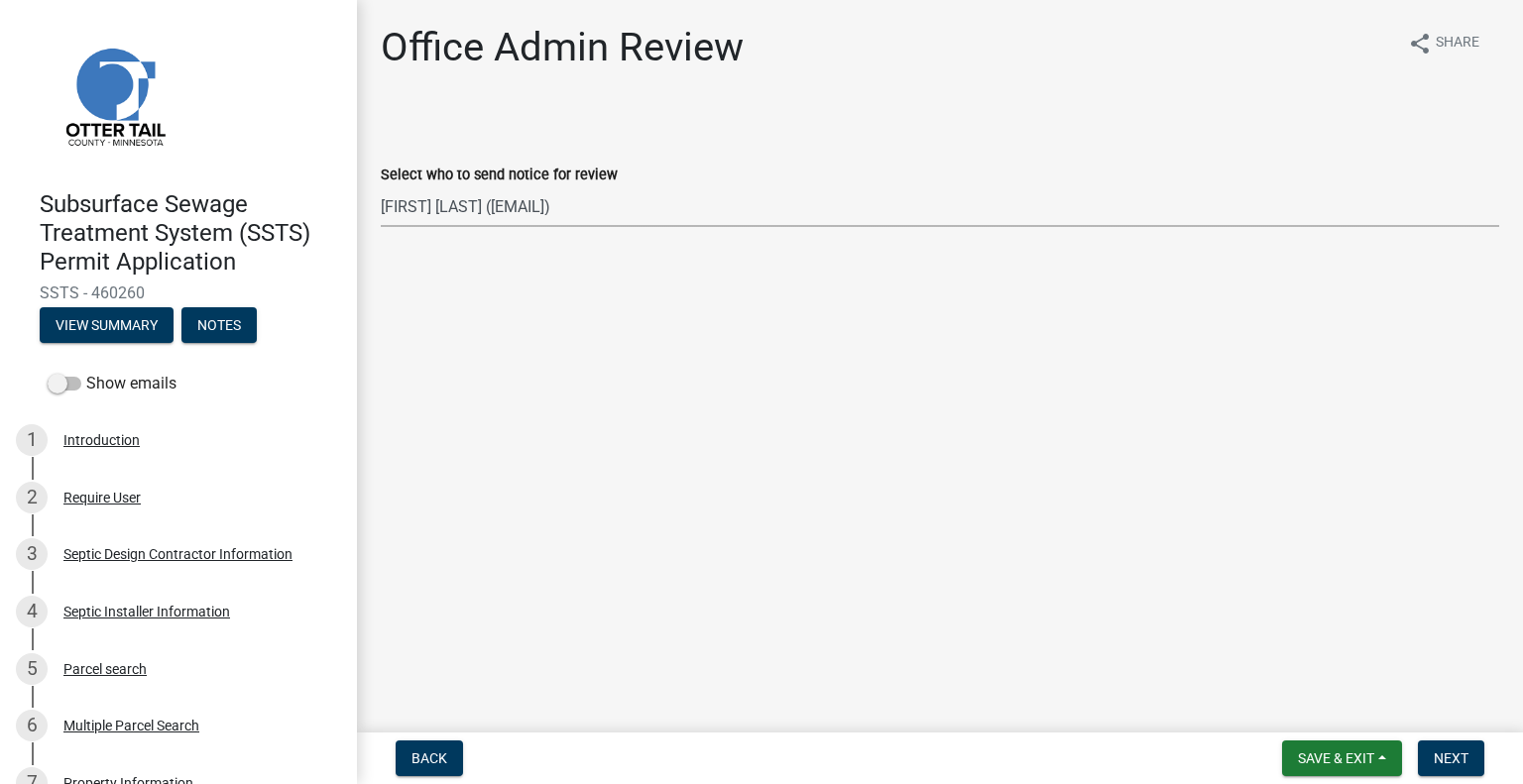 click on "Select Item...   Alexis Newark (anewark@ottertailcounty.gov)   Amy Busko (abusko@ottertailcounty.gov)   Andrea Perales (aperales@ottertailcounty.gov)   Brittany Tollefson (btollefson@ottertailcounty.gov)   Chris LeClair (cleclair@ottertailcounty.gov)   Courtney Roth (croth@ottertailcounty.gov)   Elizabeth Plaster (eplaster@ottertailcounty.gov)   Emma Swenson (eswenson@ottertailcounty.gov)   Eric Babolian (ebabolian@ottertailcounty.gov)   Kyle Westergard (kwestergard@ottertailcounty.gov)   Lindsey Hanson (lhanson@ottertailcounty.gov)   Michelle Jevne (mjevne@ottertailcounty.gov)   Noah Brenden (brenden@ottertailcounty.gov)   Sheila Dahl (sdahl@ottertailcounty.gov)" at bounding box center [940, 206] 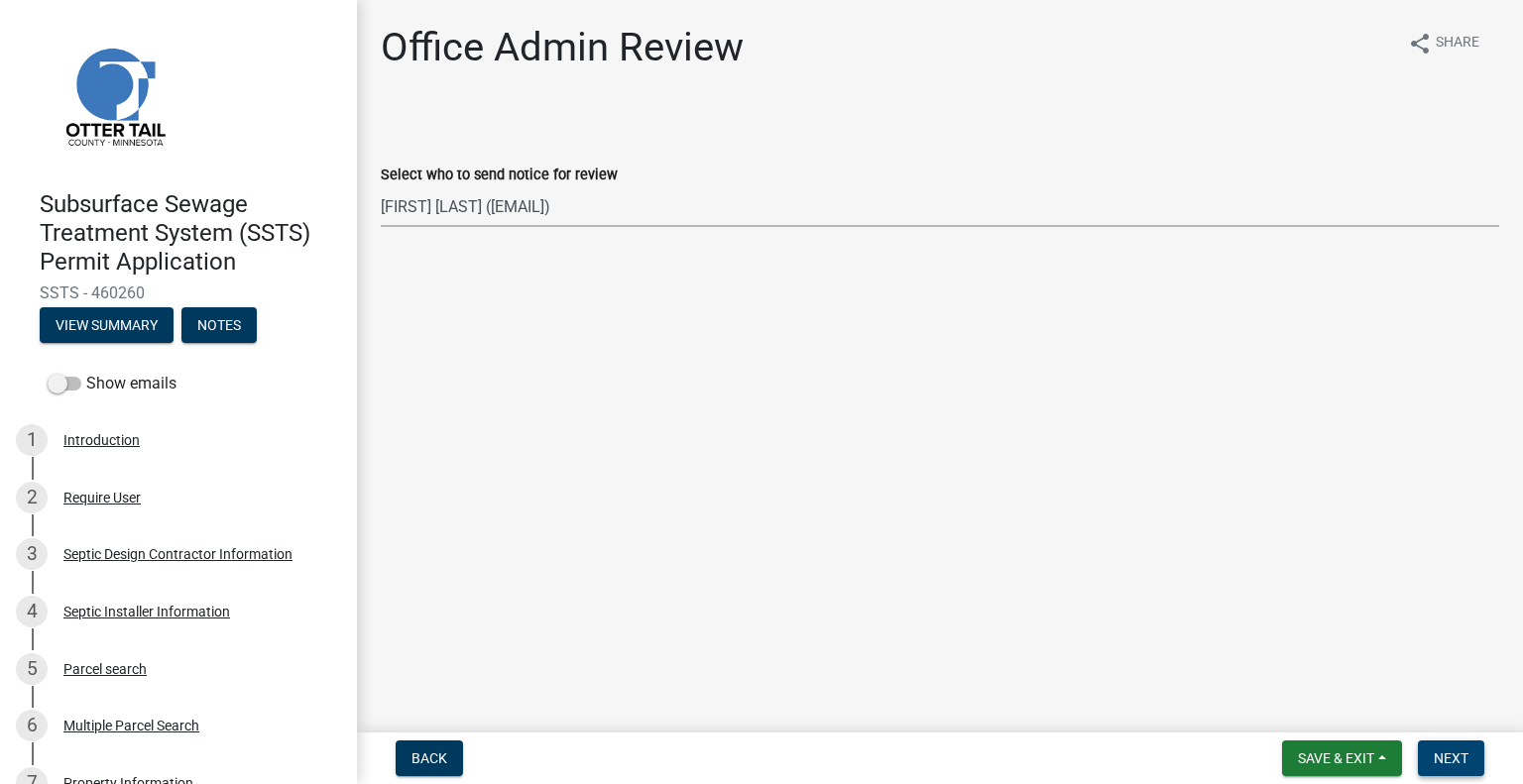 click on "Next" at bounding box center (1451, 758) 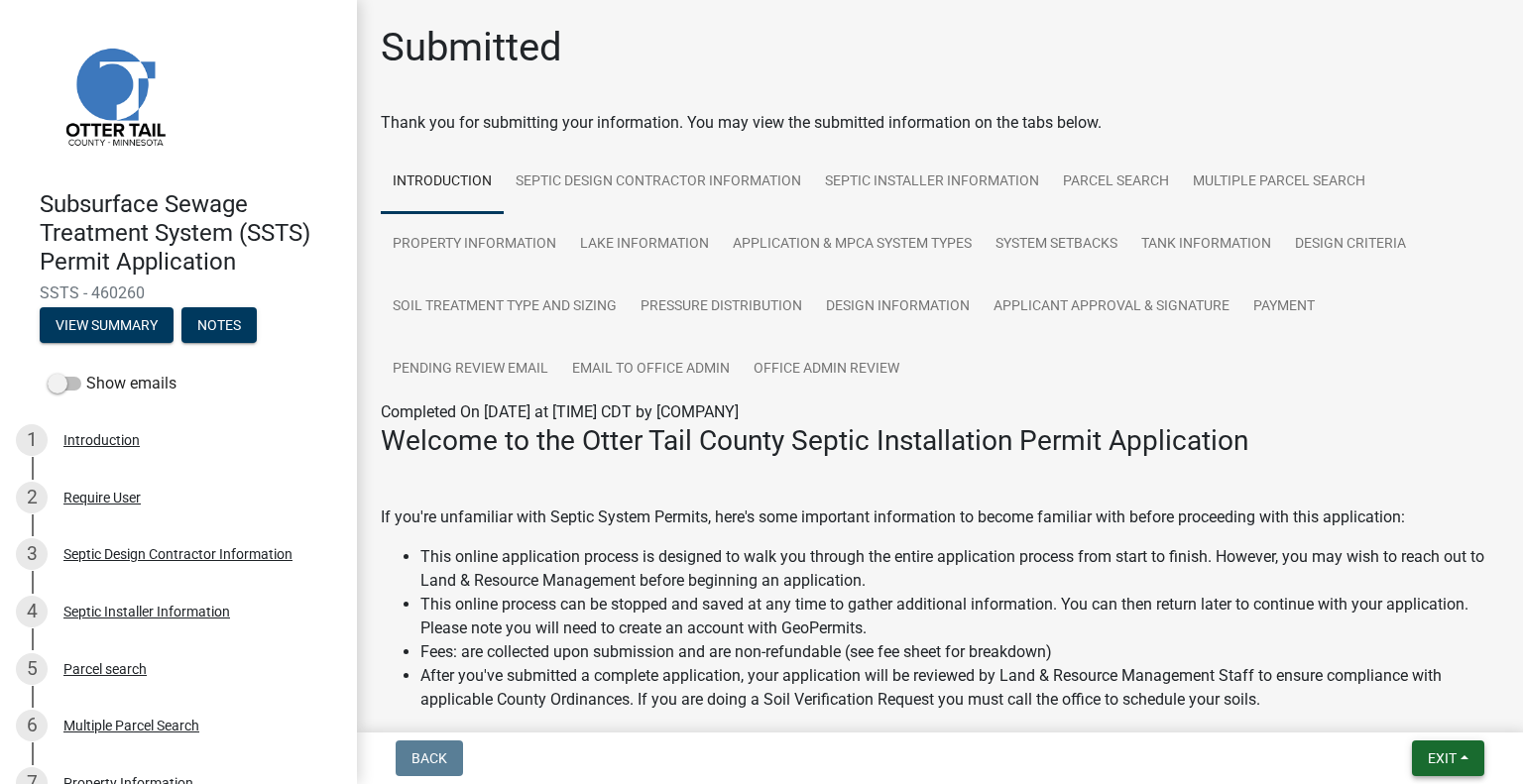 click on "Exit" at bounding box center (1442, 758) 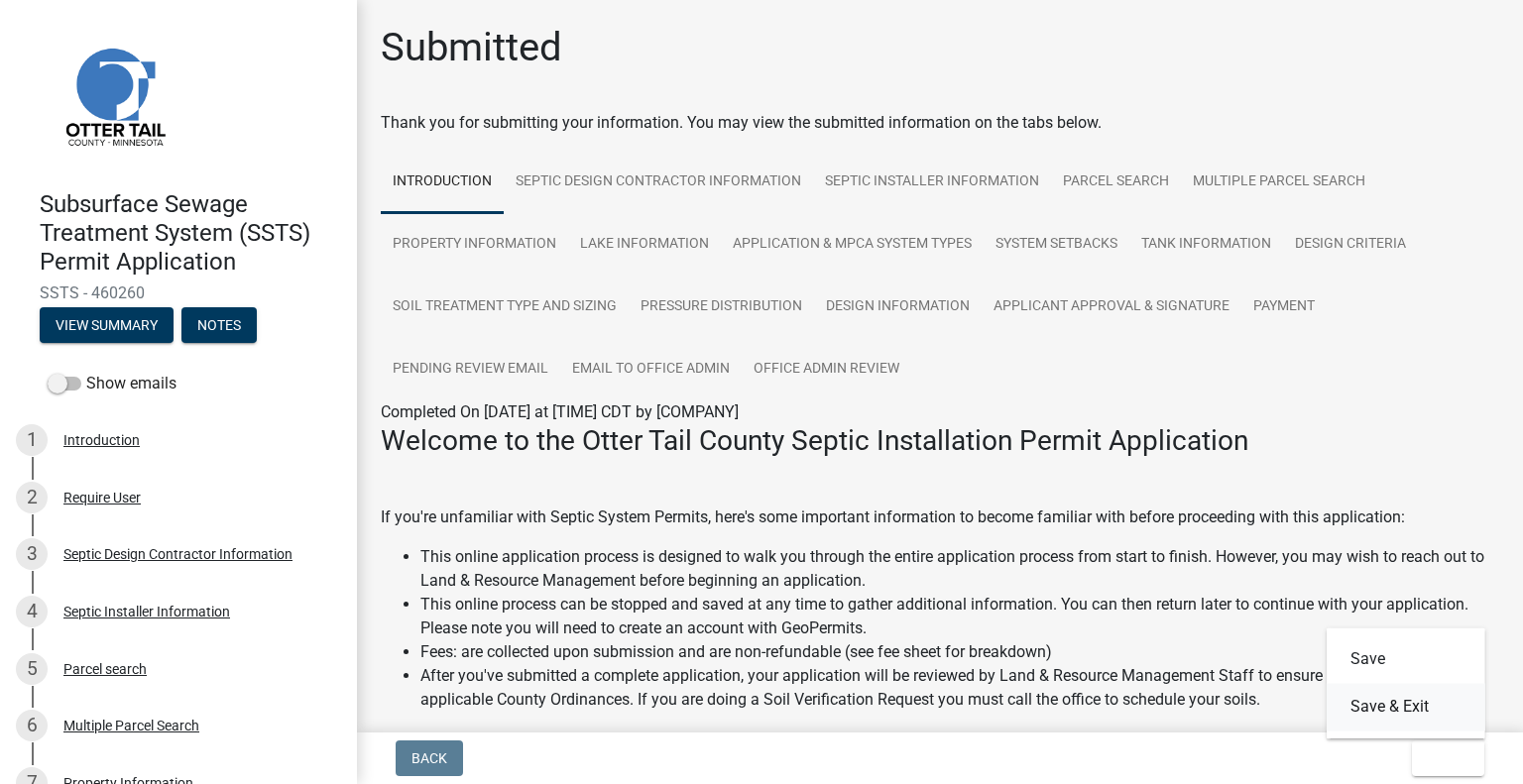 click on "Save & Exit" at bounding box center (1406, 707) 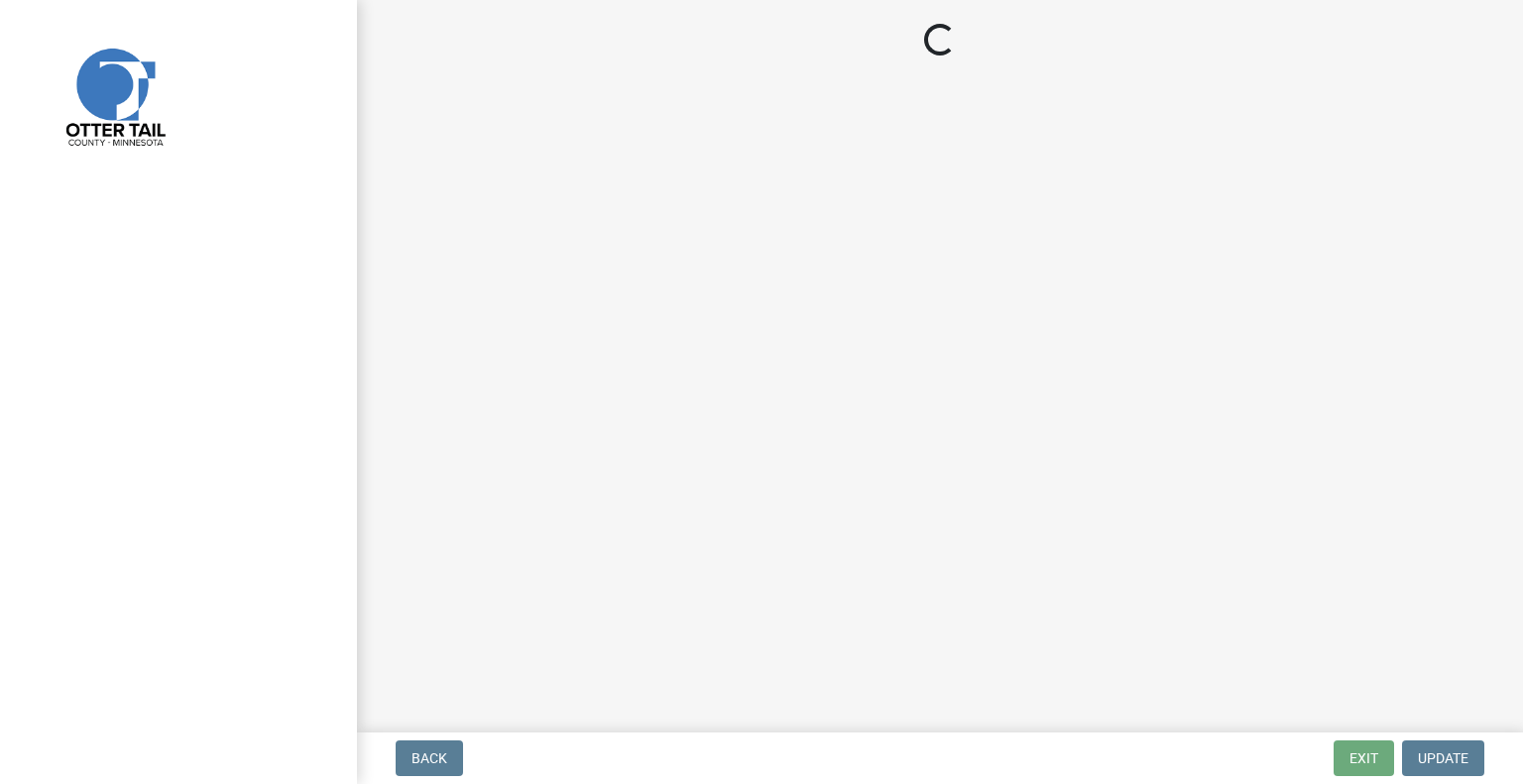 scroll, scrollTop: 0, scrollLeft: 0, axis: both 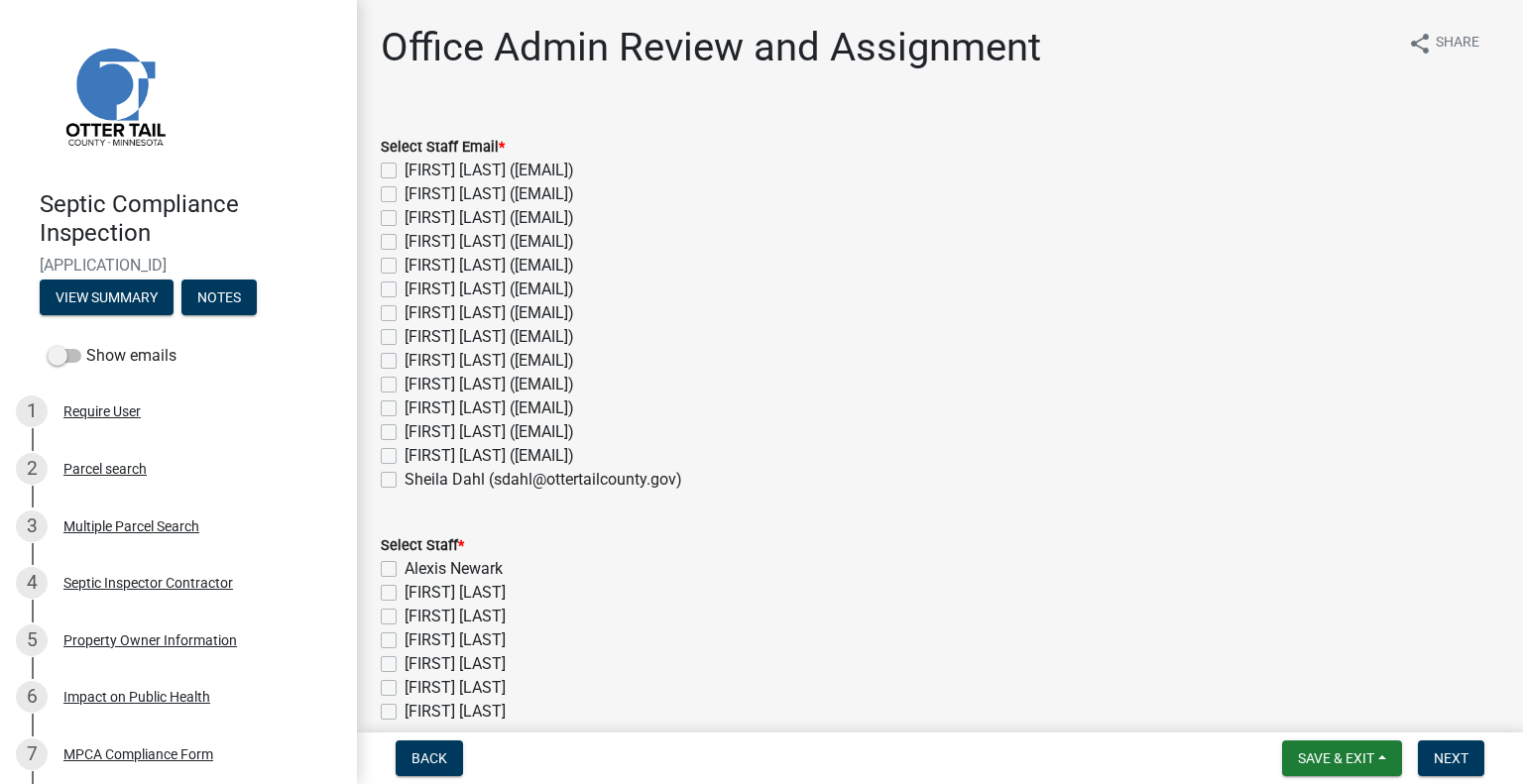 click on "[FIRST] [LAST] ([EMAIL])" 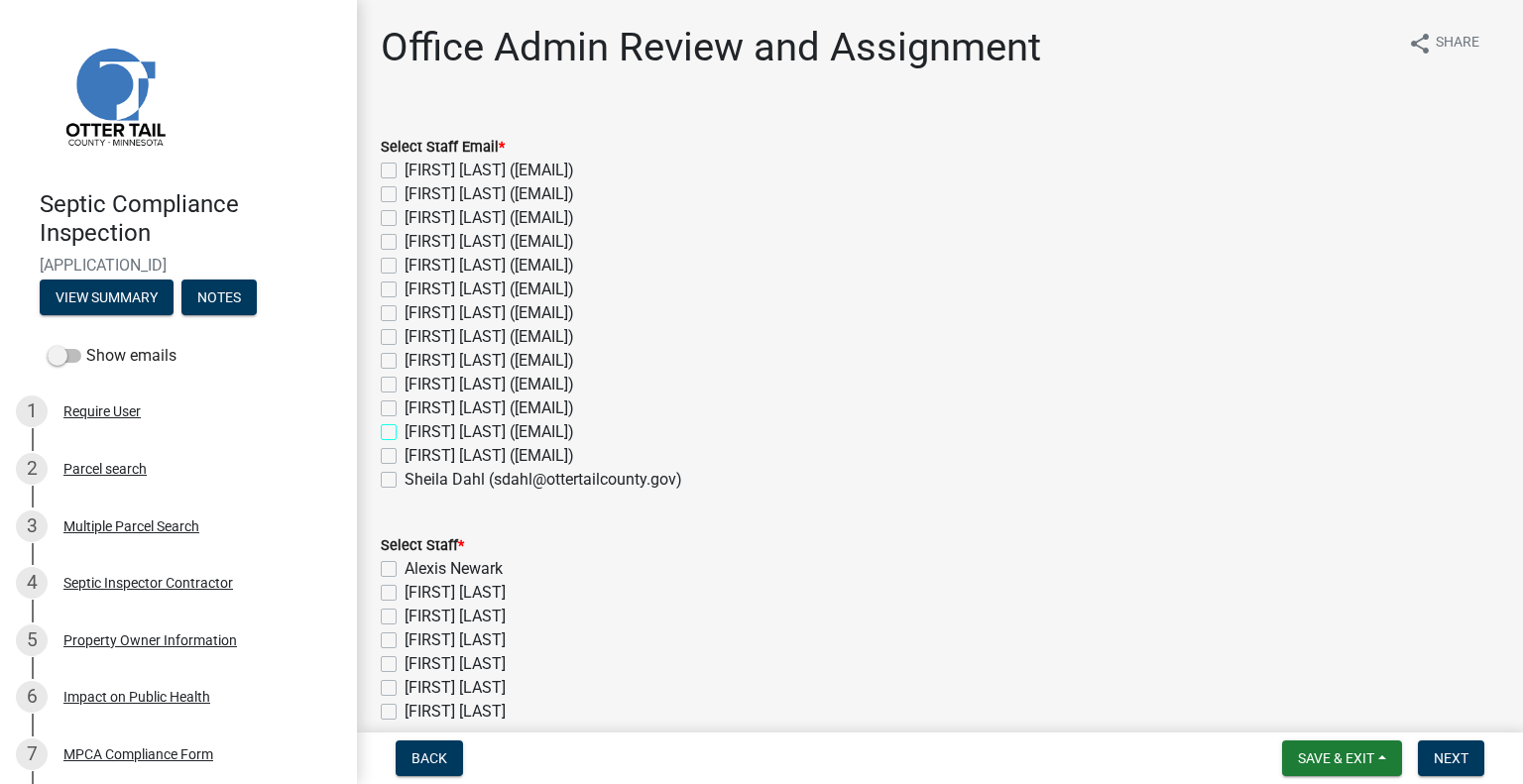click on "[FIRST] [LAST] ([EMAIL])" at bounding box center [410, 426] 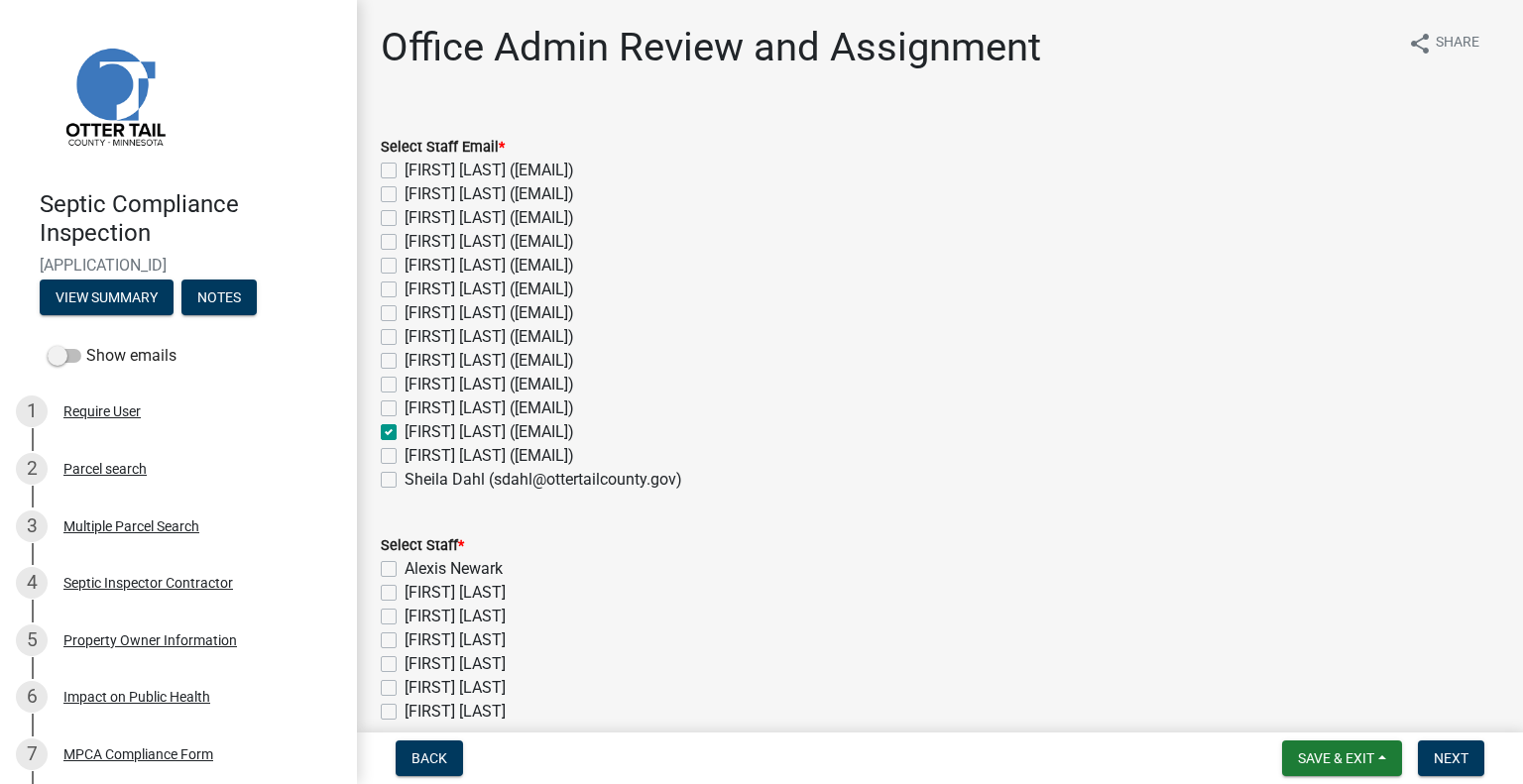 checkbox on "false" 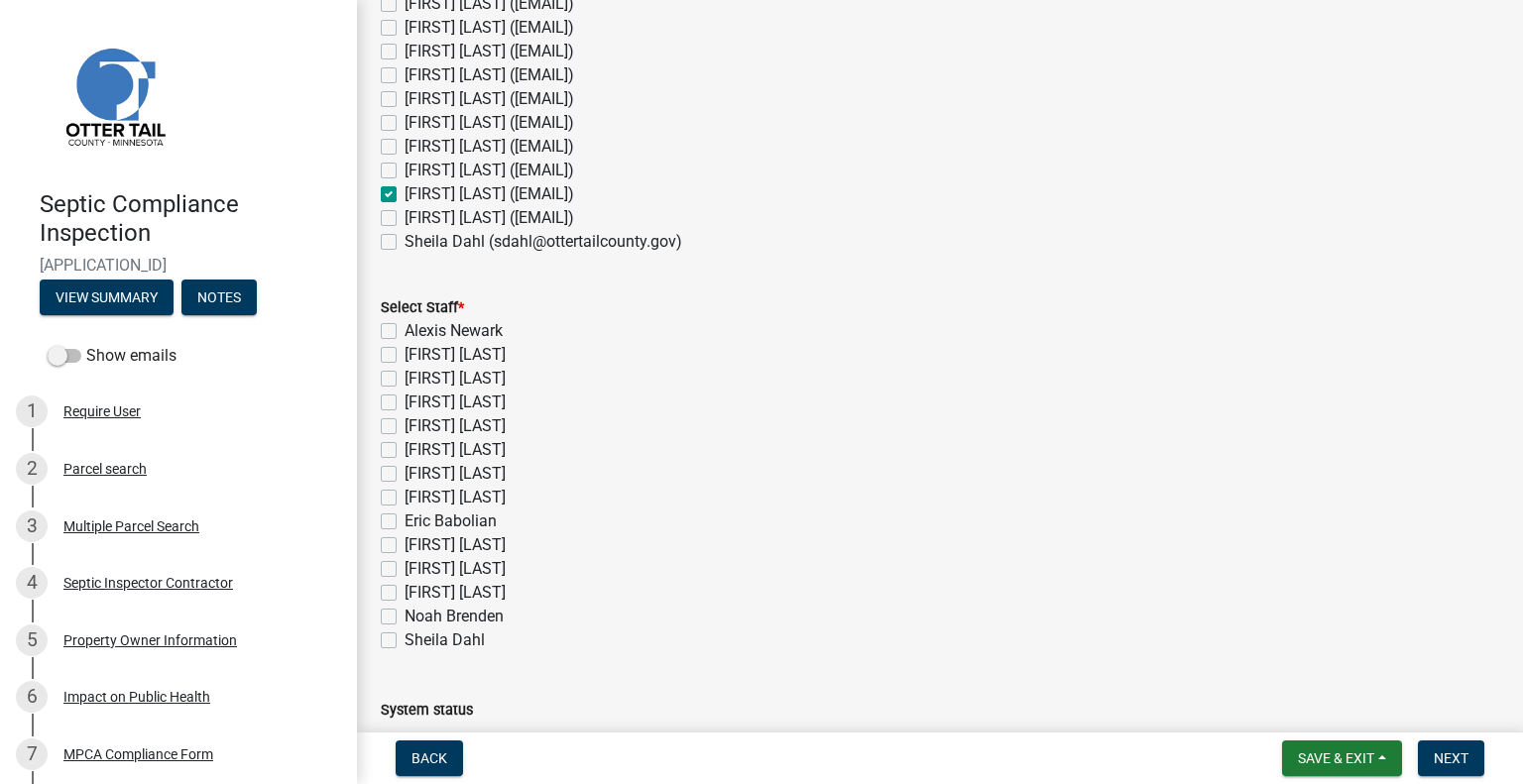 scroll, scrollTop: 297, scrollLeft: 0, axis: vertical 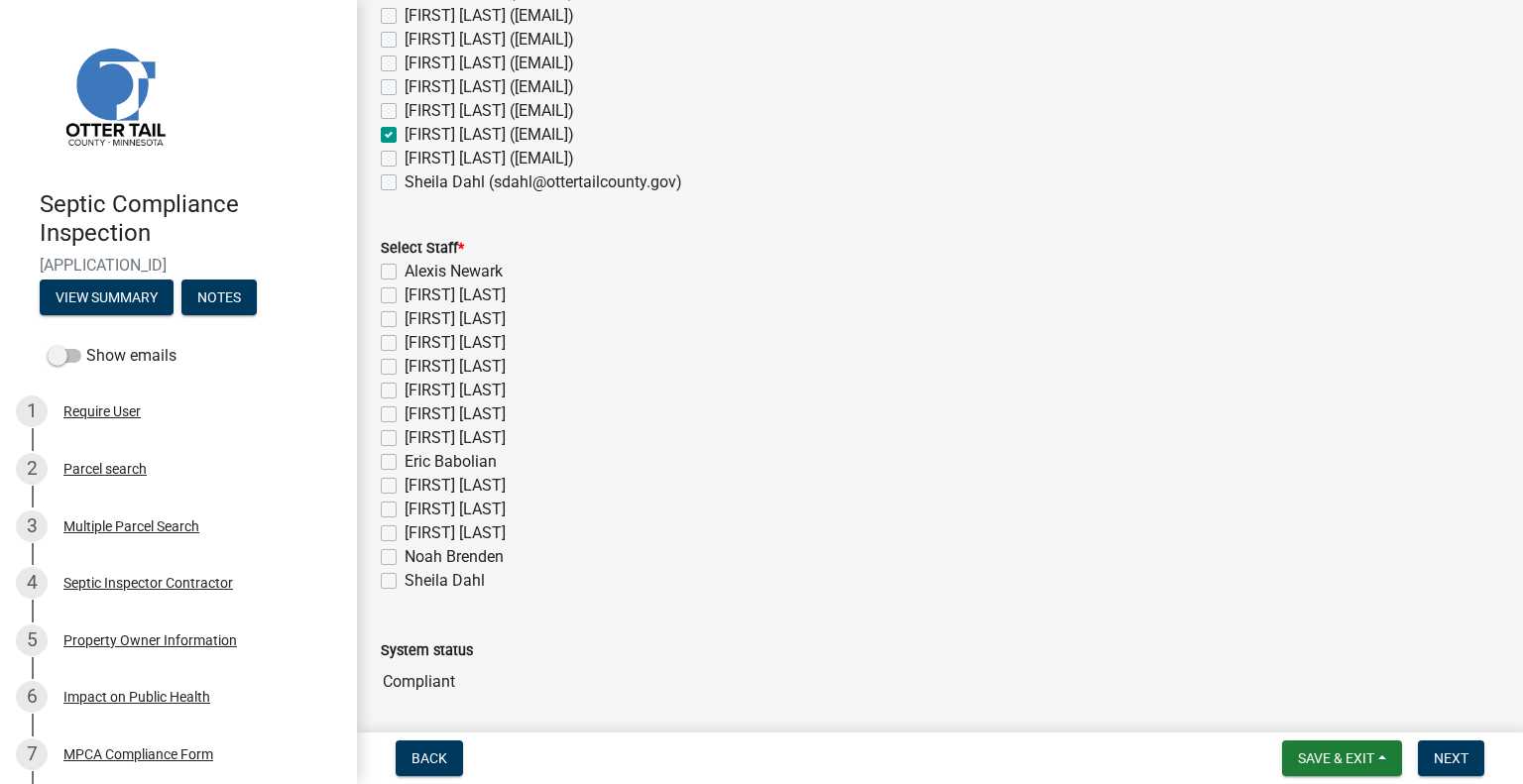 drag, startPoint x: 476, startPoint y: 534, endPoint x: 522, endPoint y: 546, distance: 47.539457 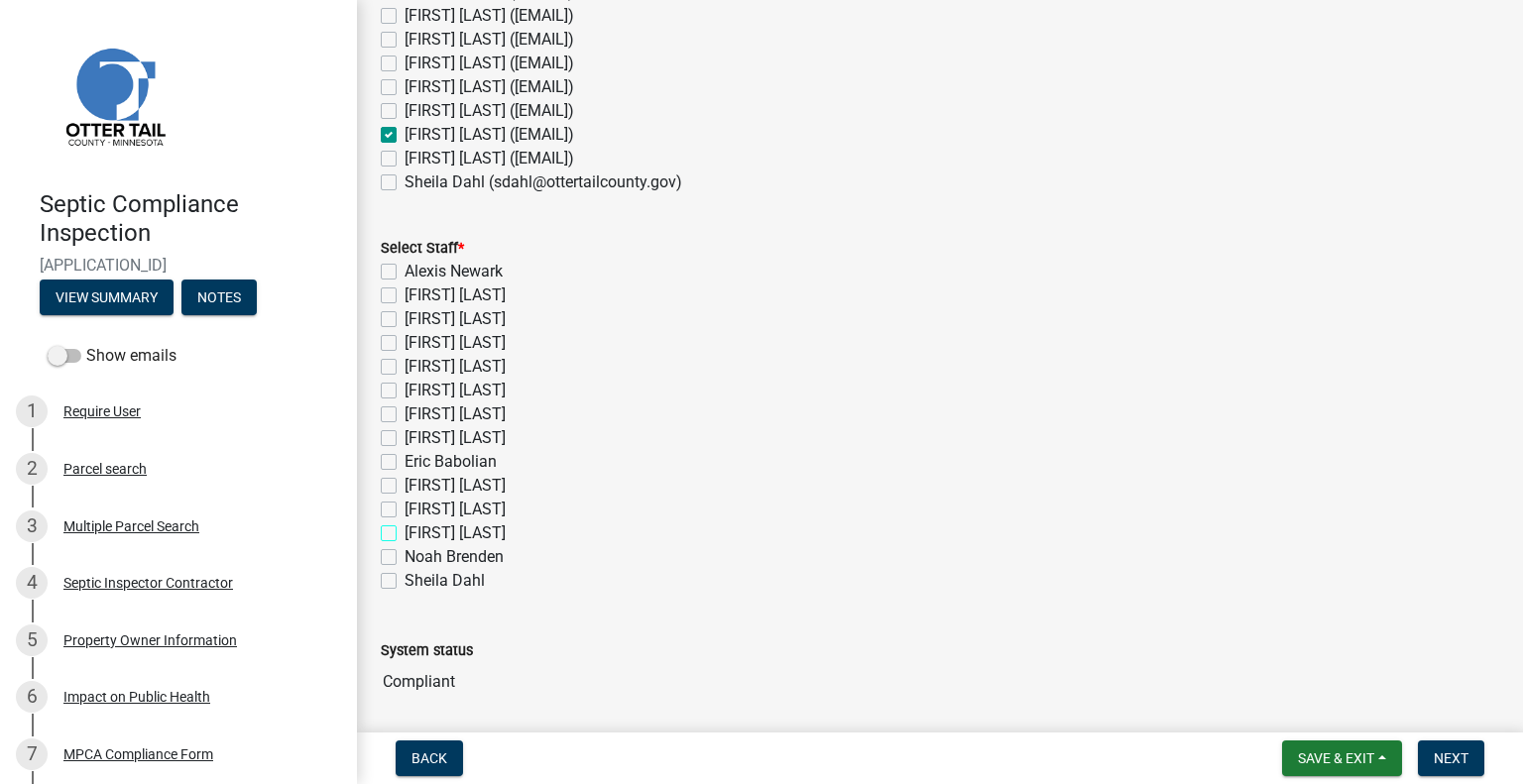 click on "[NAME] [LAST]" at bounding box center [410, 527] 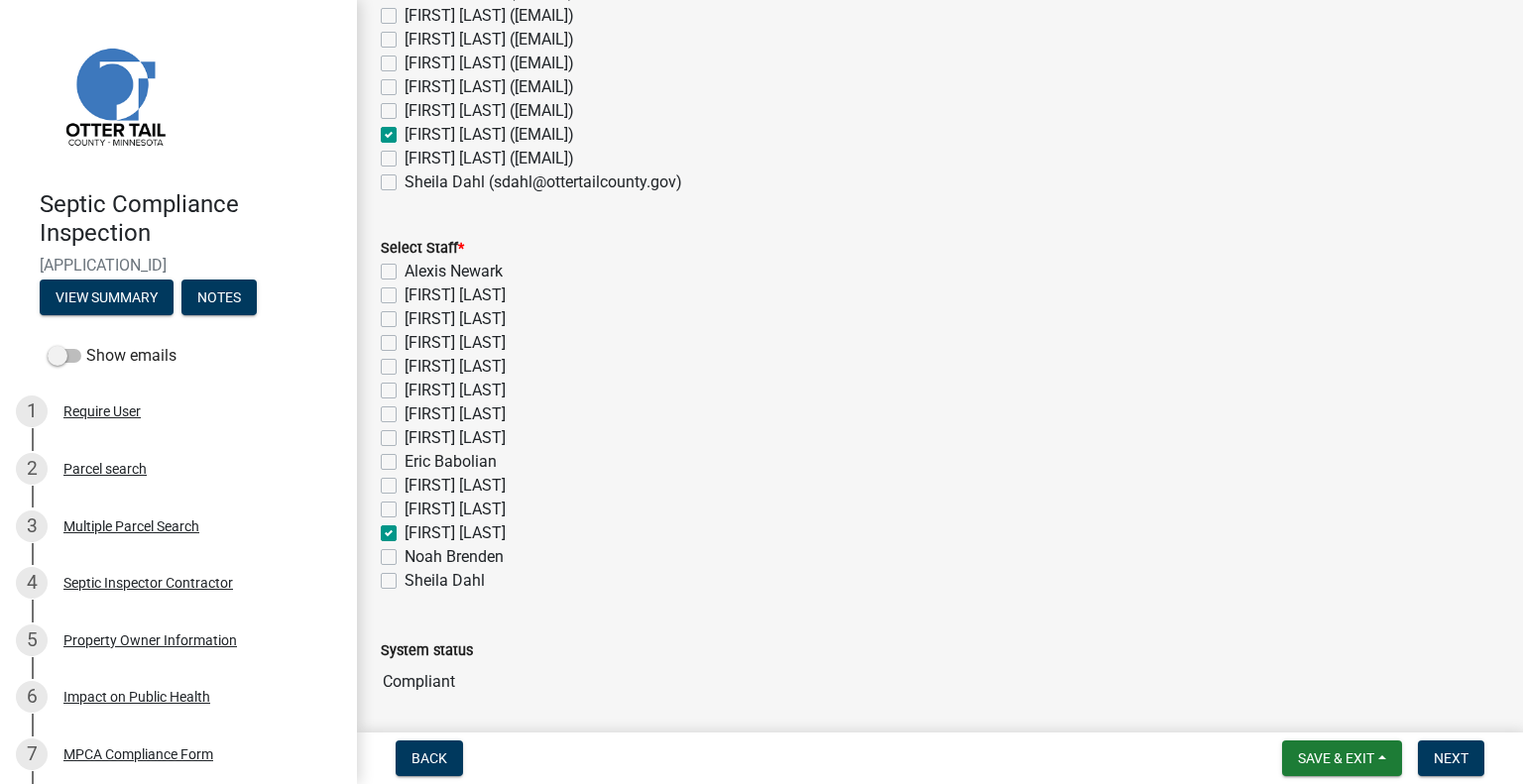 checkbox on "false" 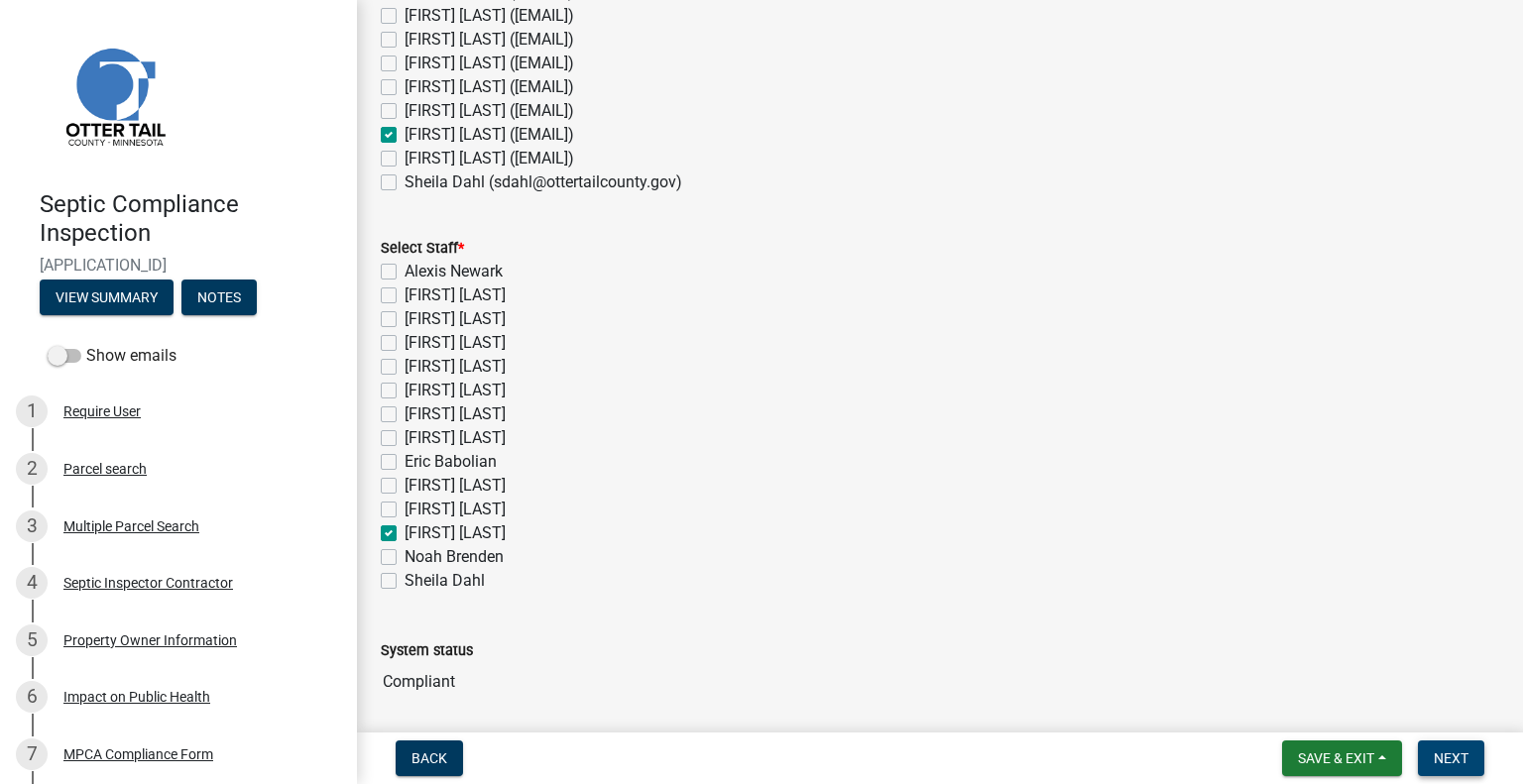 click on "Next" at bounding box center (1451, 758) 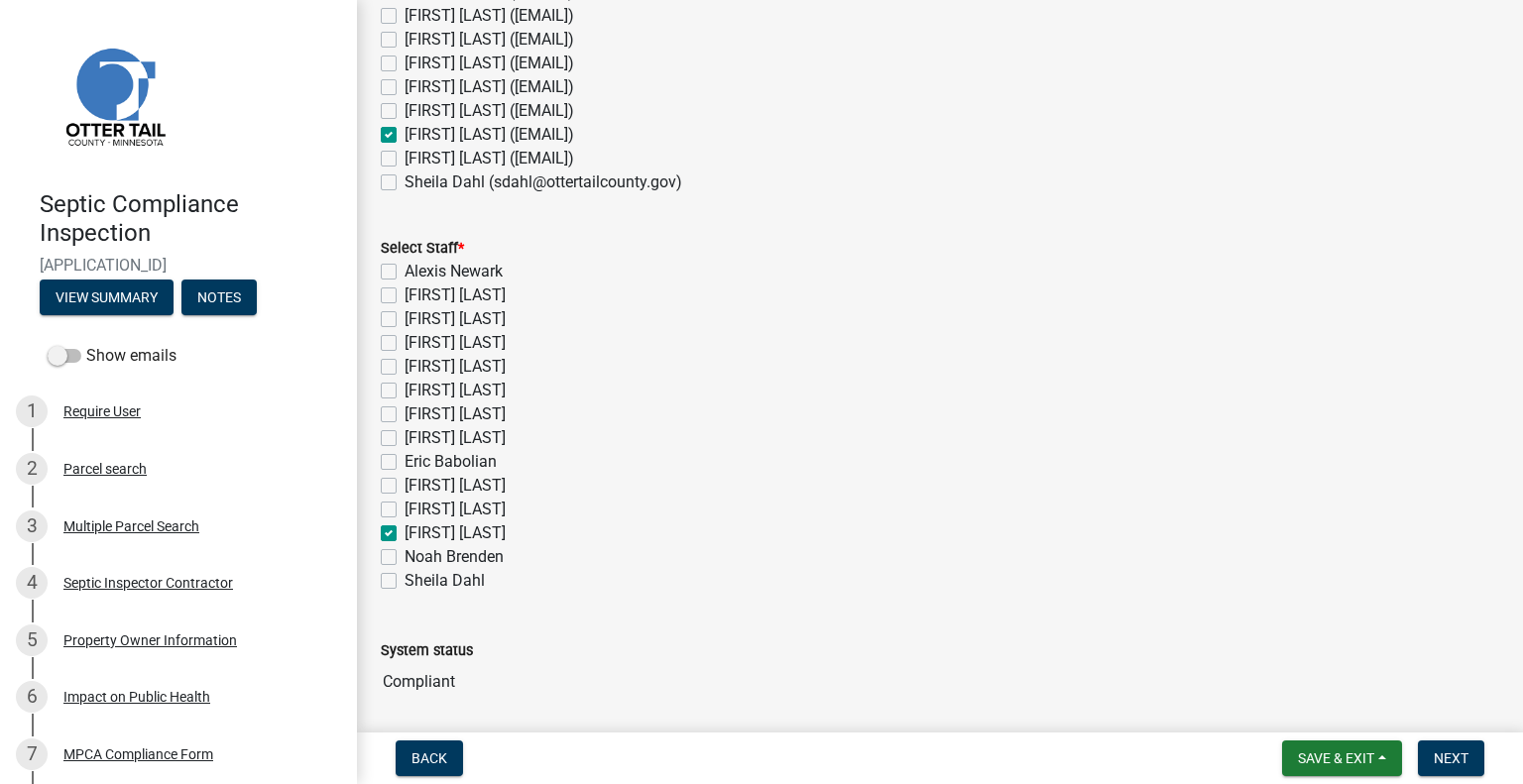 scroll, scrollTop: 0, scrollLeft: 0, axis: both 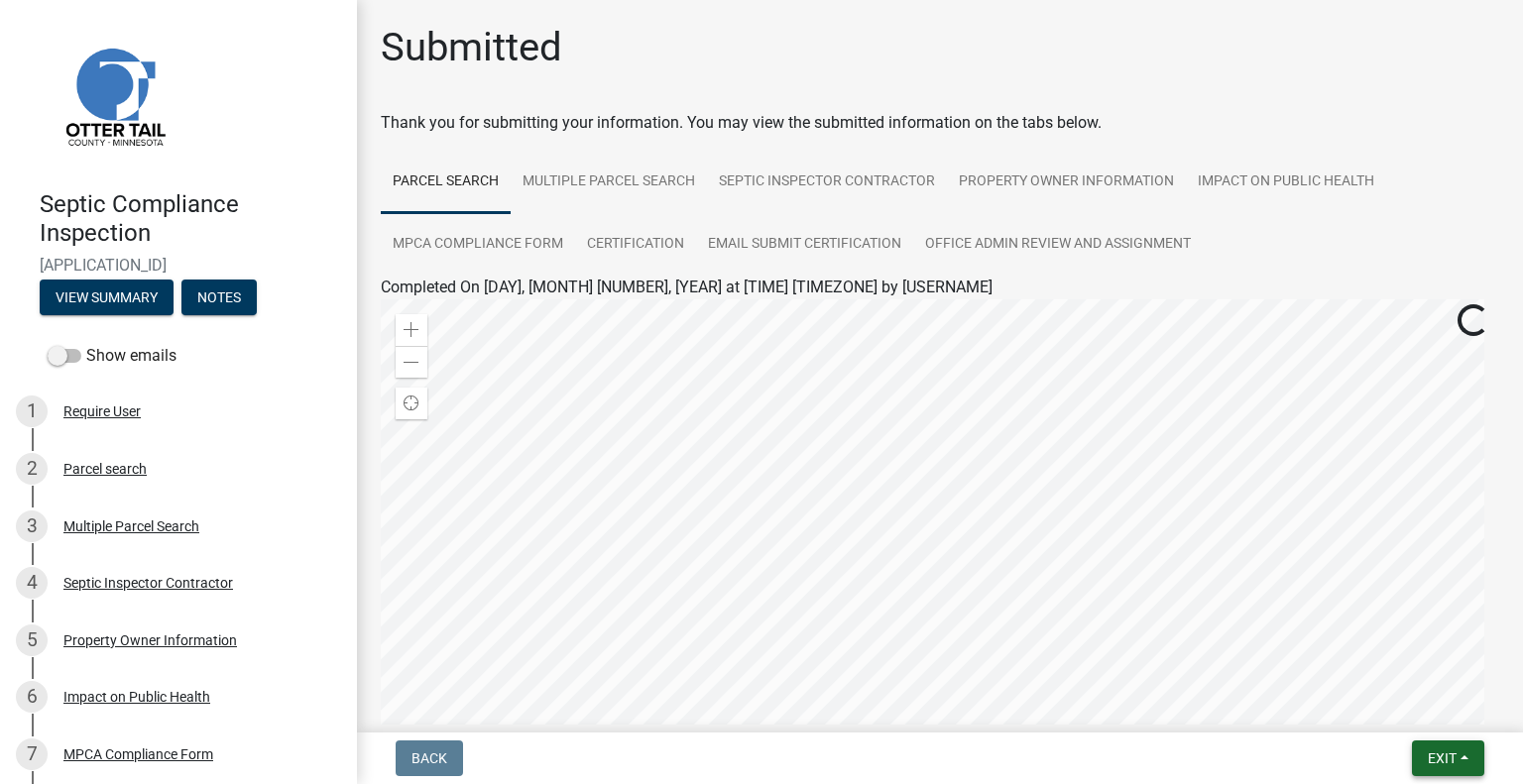 click on "Exit" at bounding box center (1442, 758) 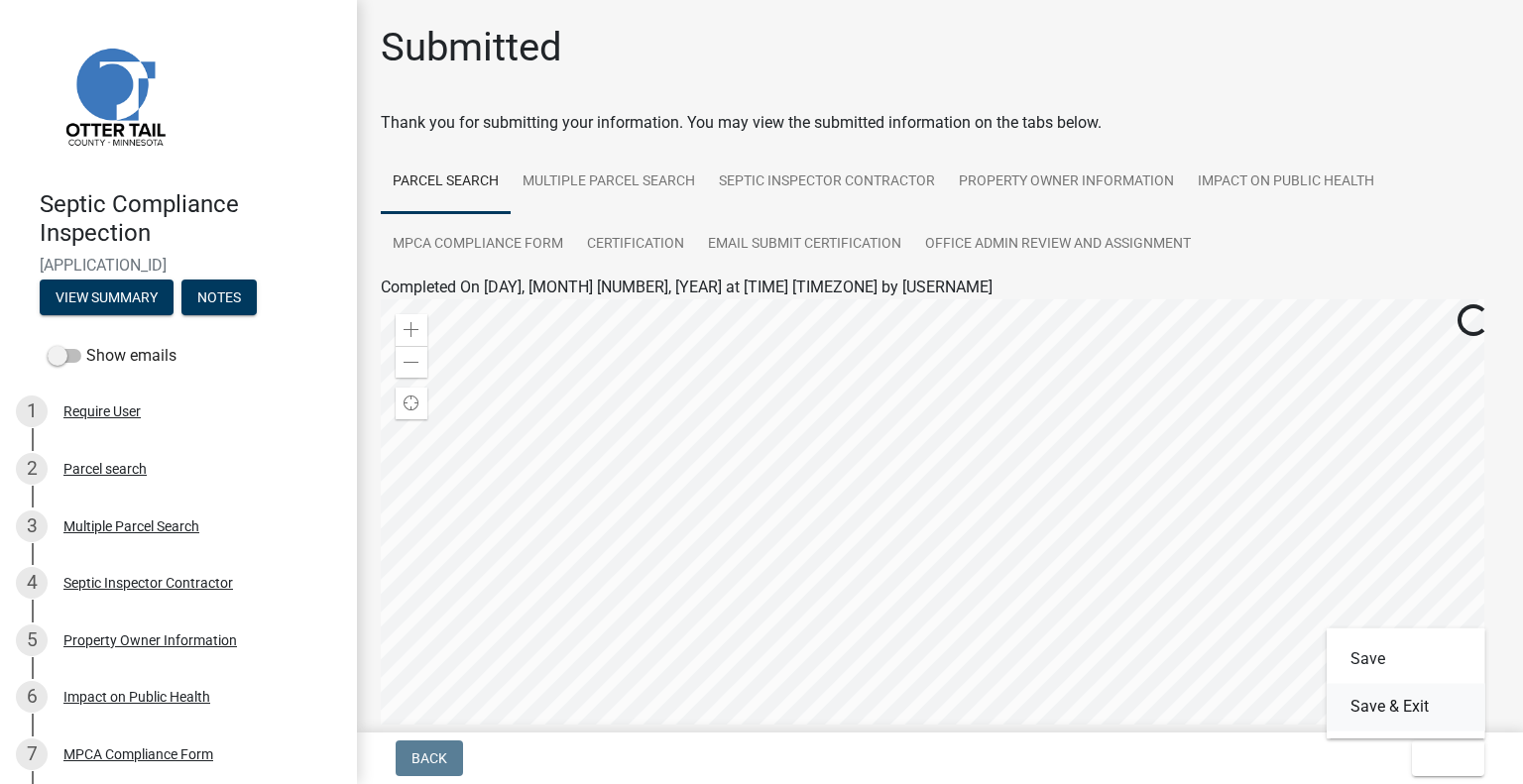 click on "Save & Exit" at bounding box center (1406, 707) 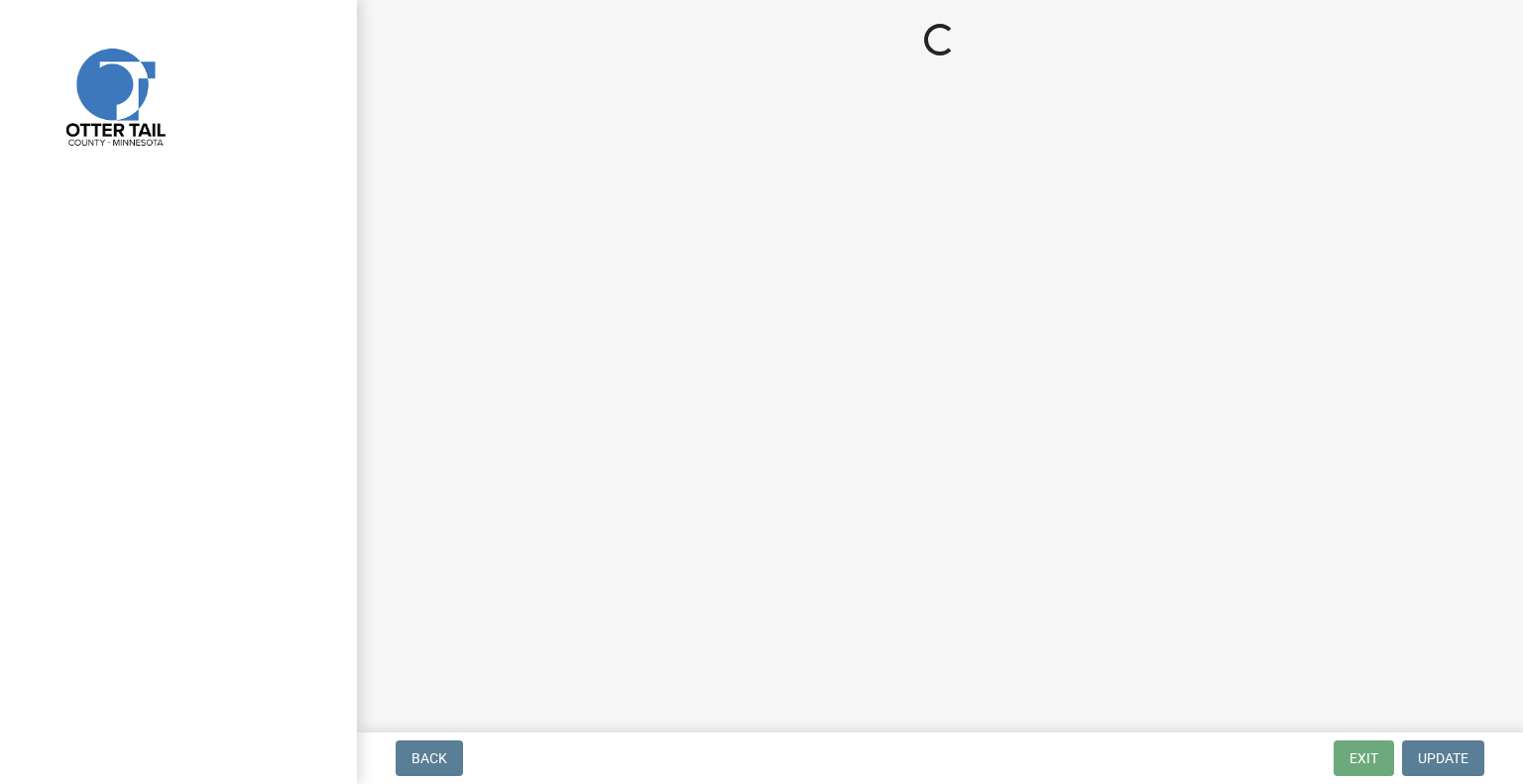 scroll, scrollTop: 0, scrollLeft: 0, axis: both 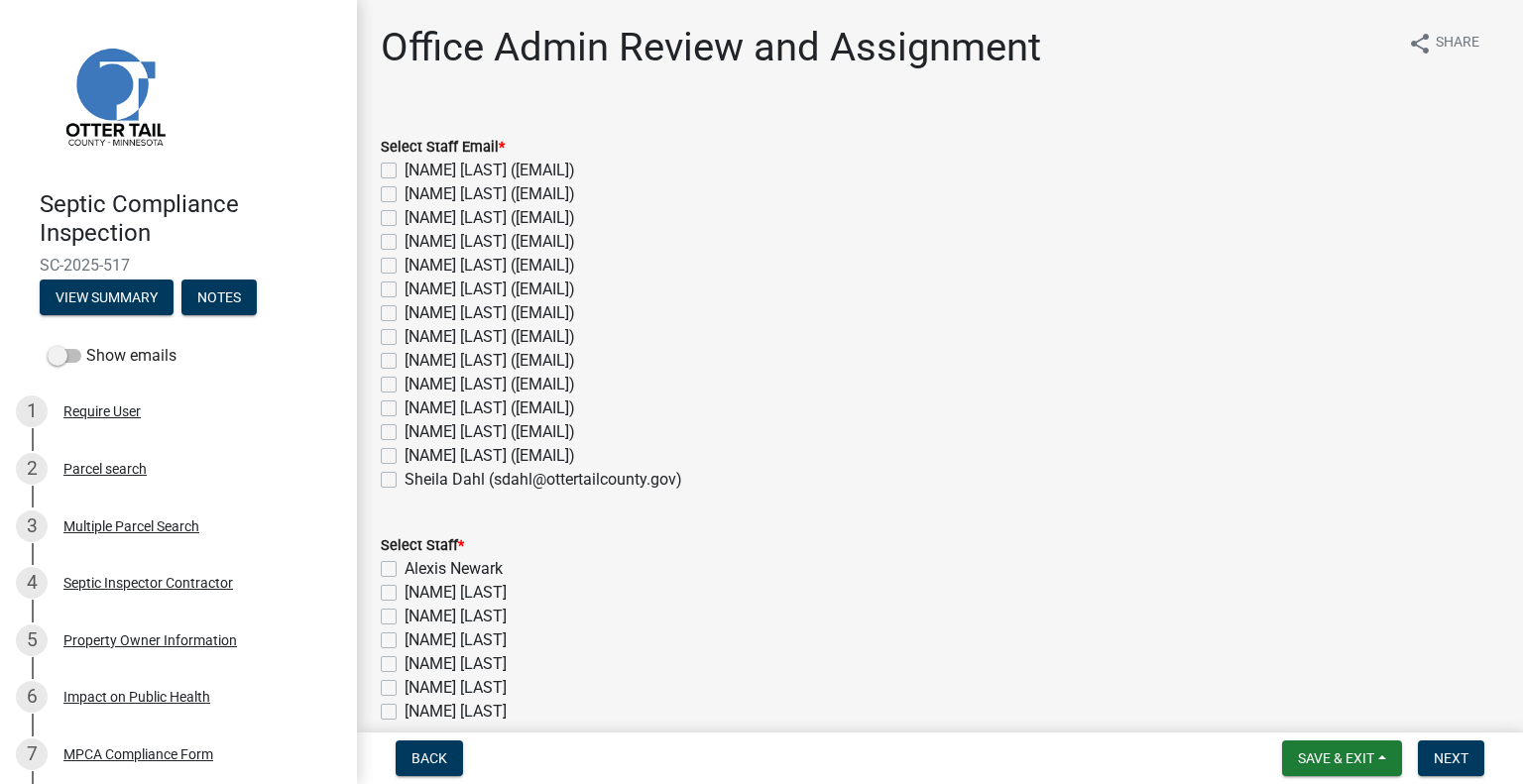 click on "[NAME] [LAST] ([EMAIL])" 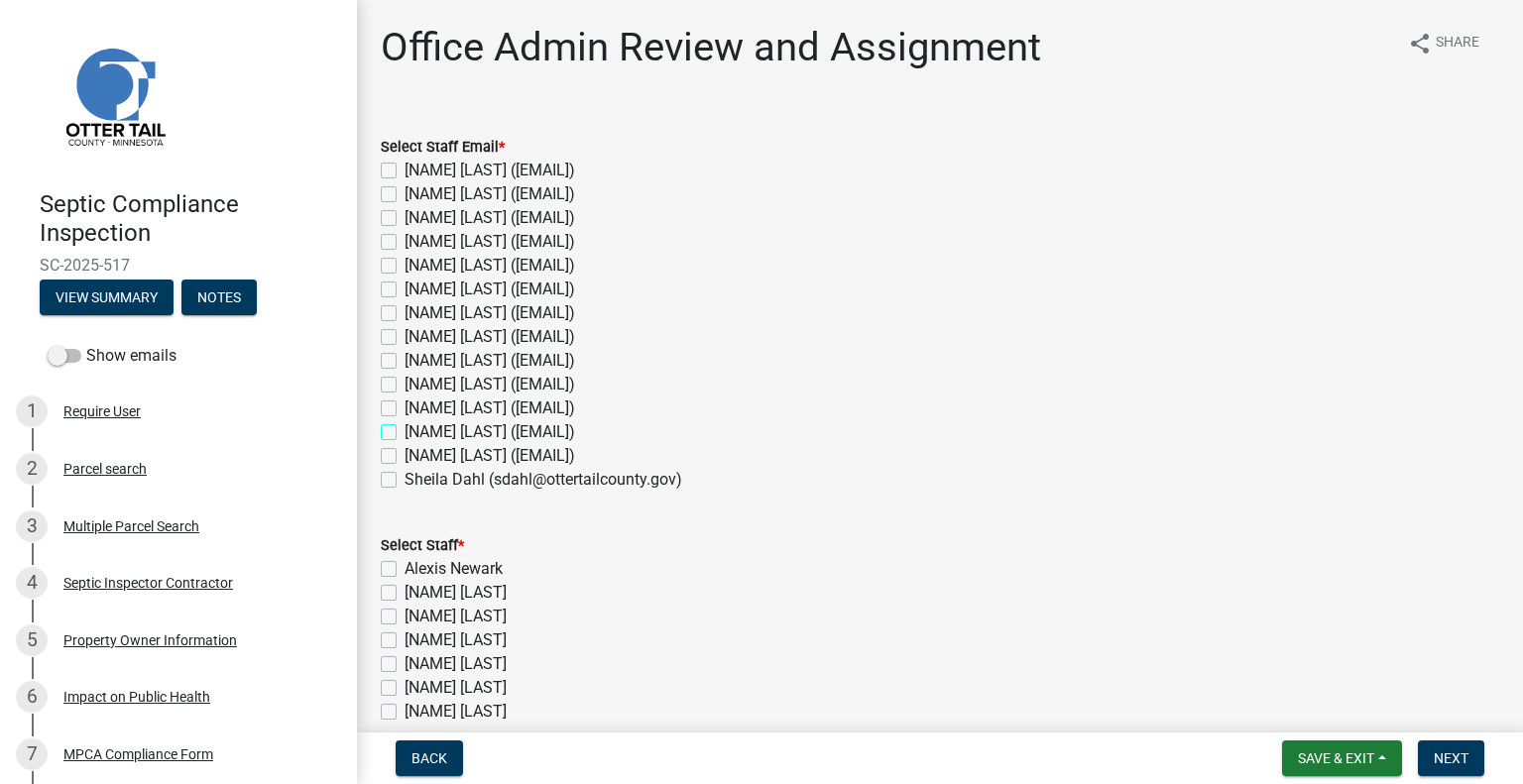 click on "[NAME] [LAST] ([EMAIL])" at bounding box center [410, 426] 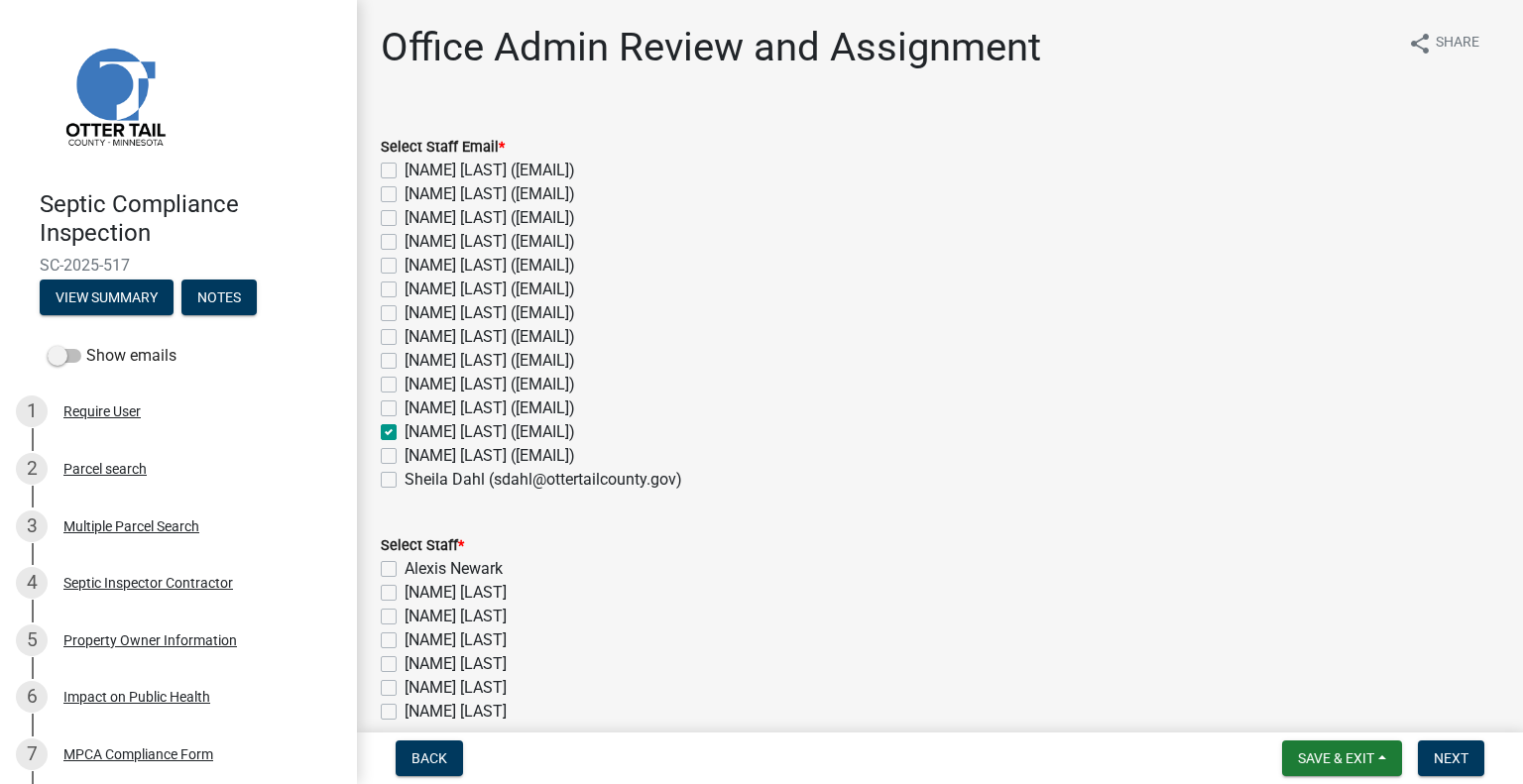 checkbox on "false" 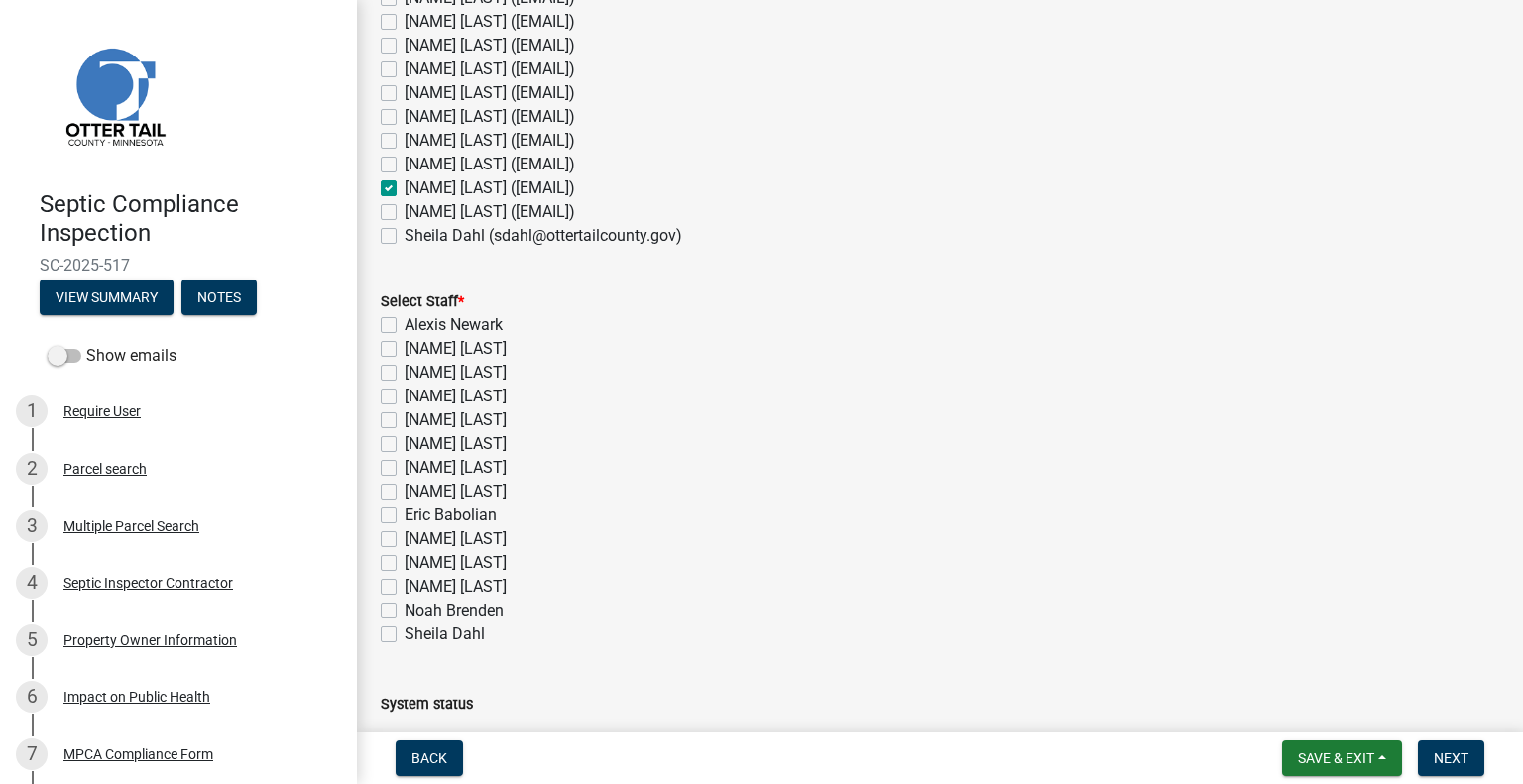 scroll, scrollTop: 367, scrollLeft: 0, axis: vertical 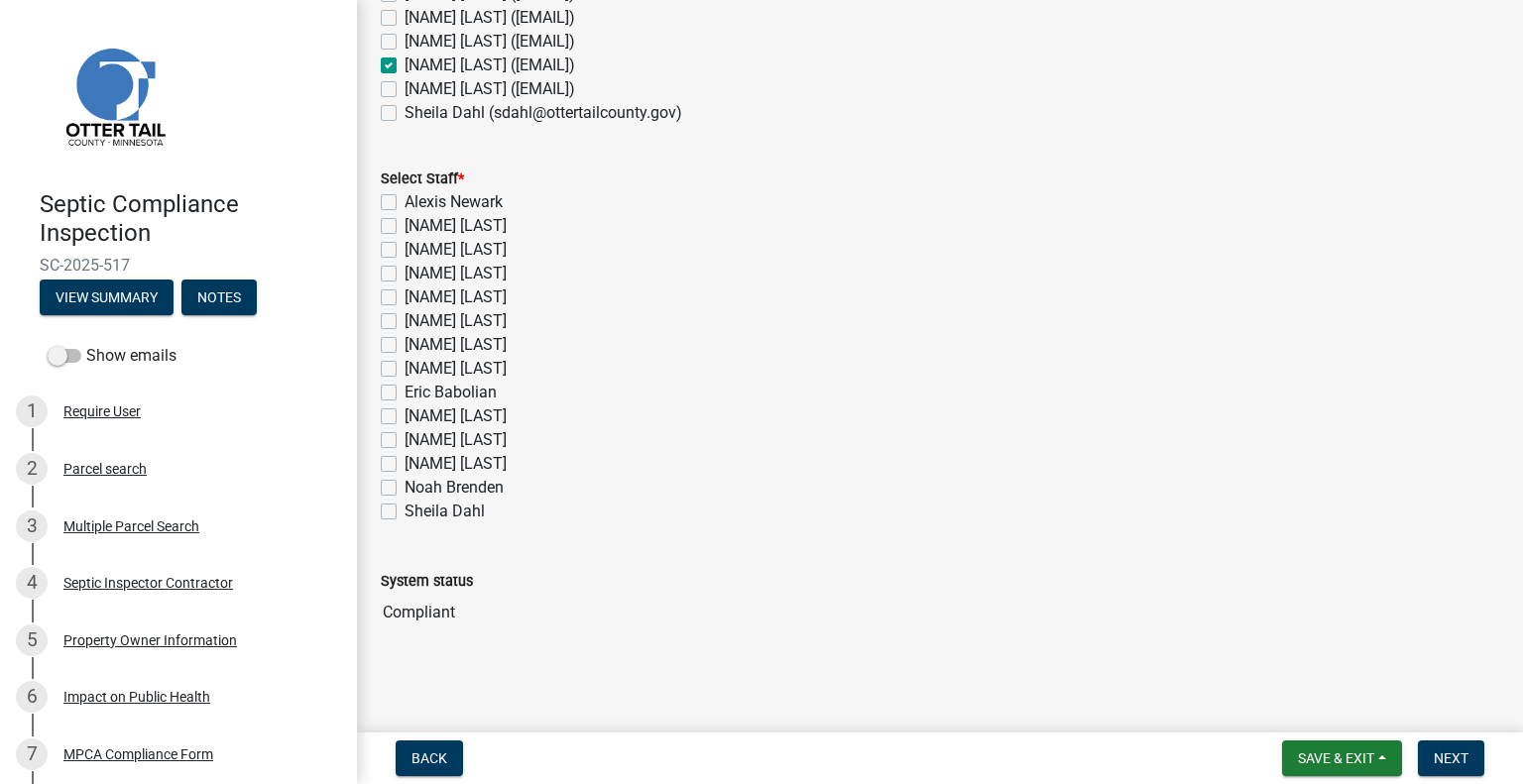 click on "[NAME] [LAST]" 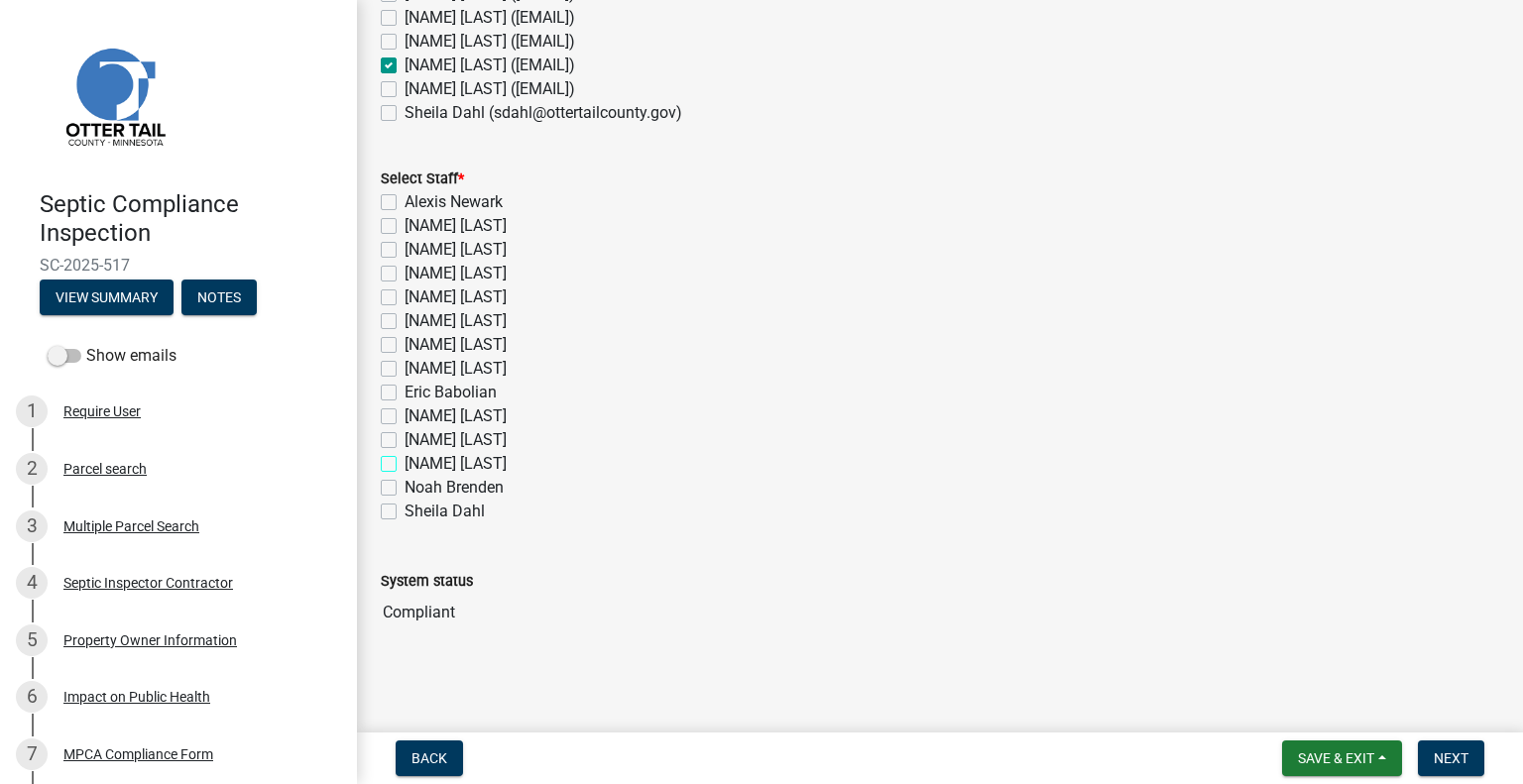 click on "[NAME] [LAST]" at bounding box center (410, 458) 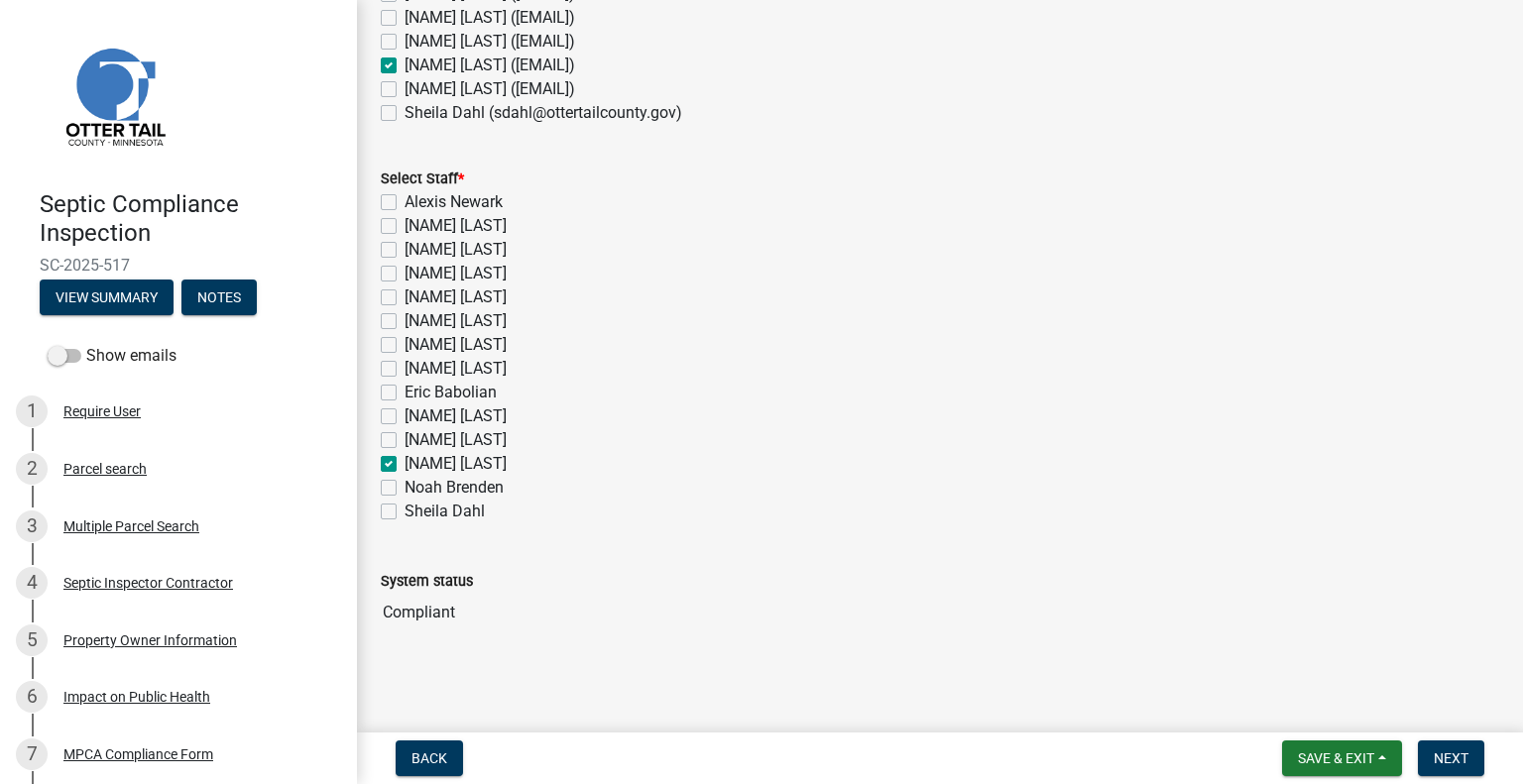 checkbox on "false" 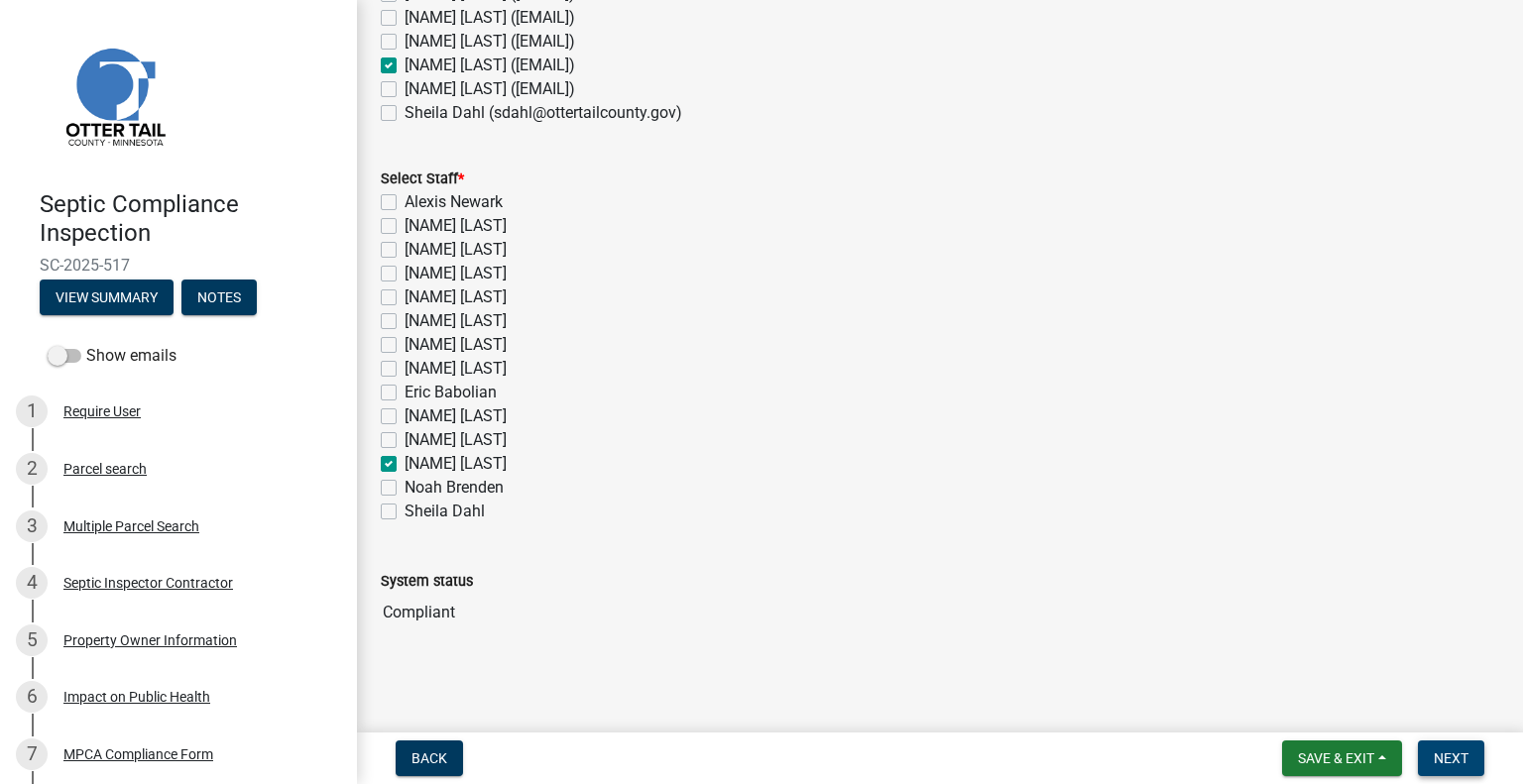 click on "Next" at bounding box center [1451, 758] 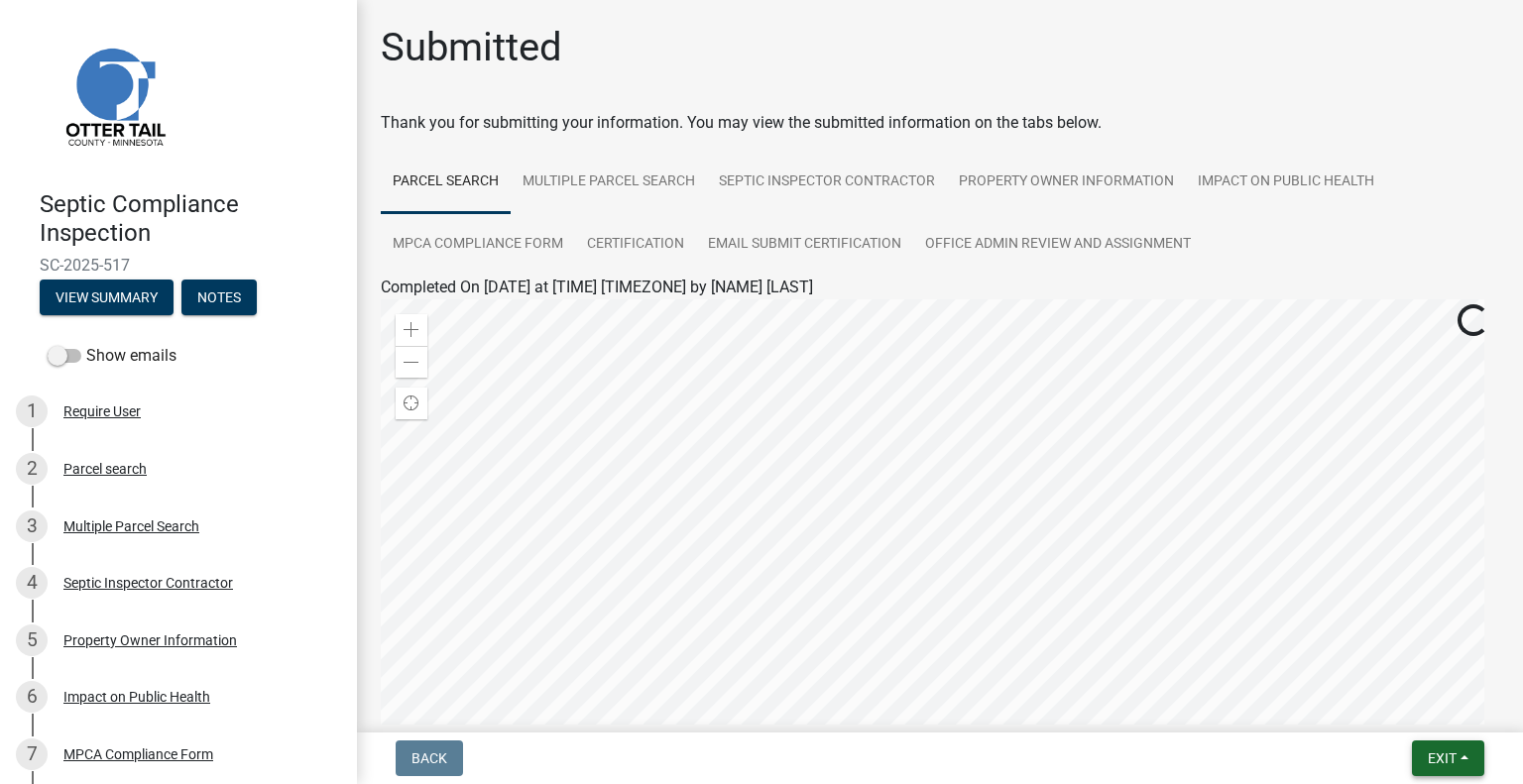 click on "Exit" at bounding box center [1448, 758] 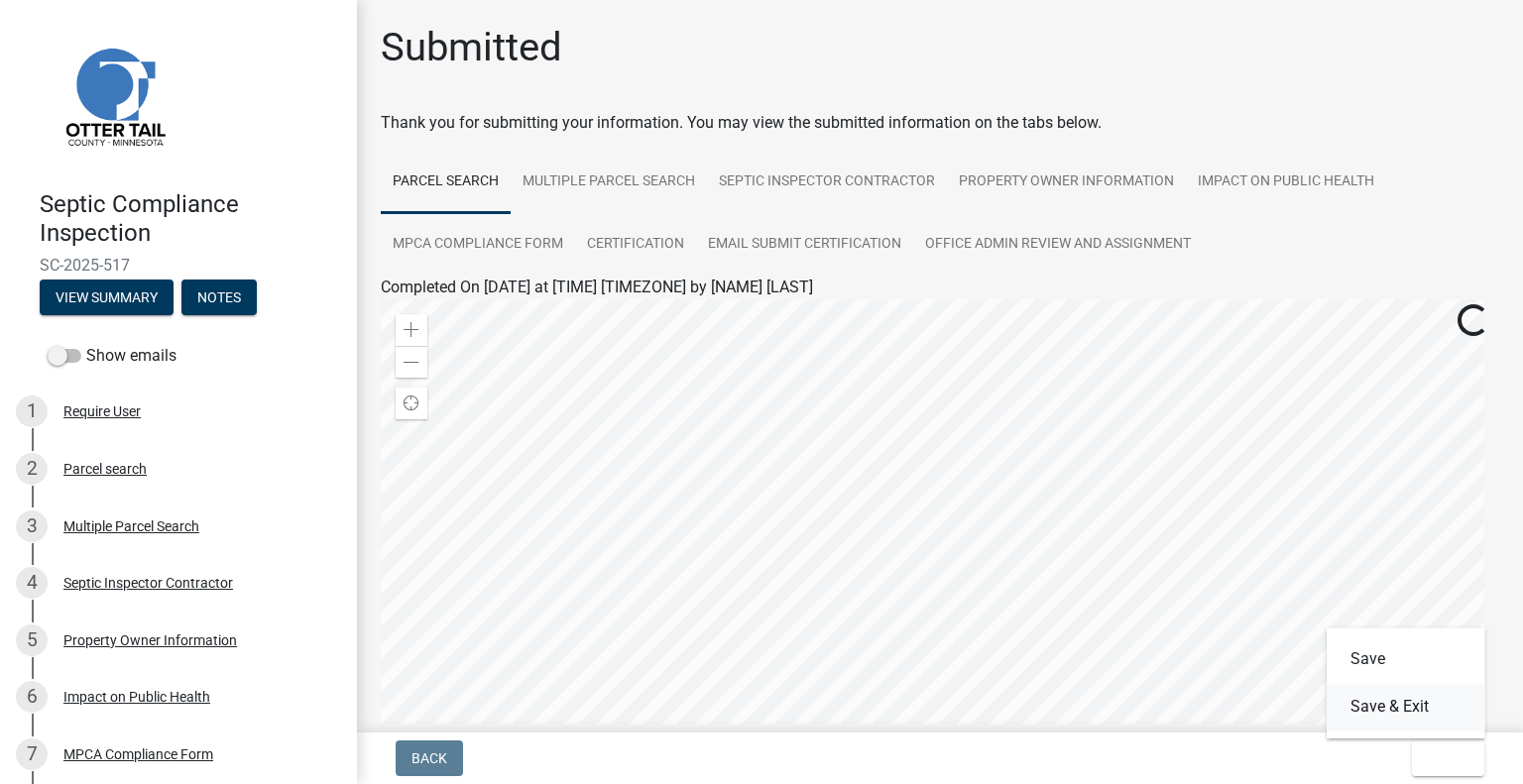 click on "Save & Exit" at bounding box center (1406, 707) 